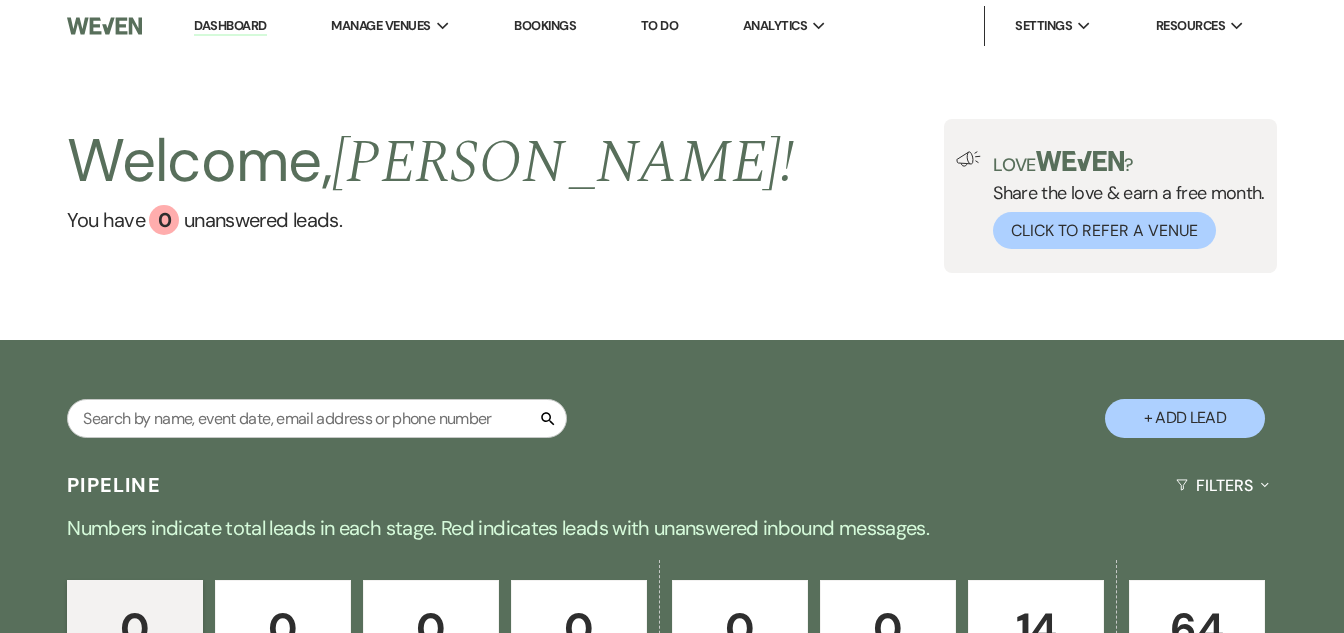 scroll, scrollTop: 0, scrollLeft: 0, axis: both 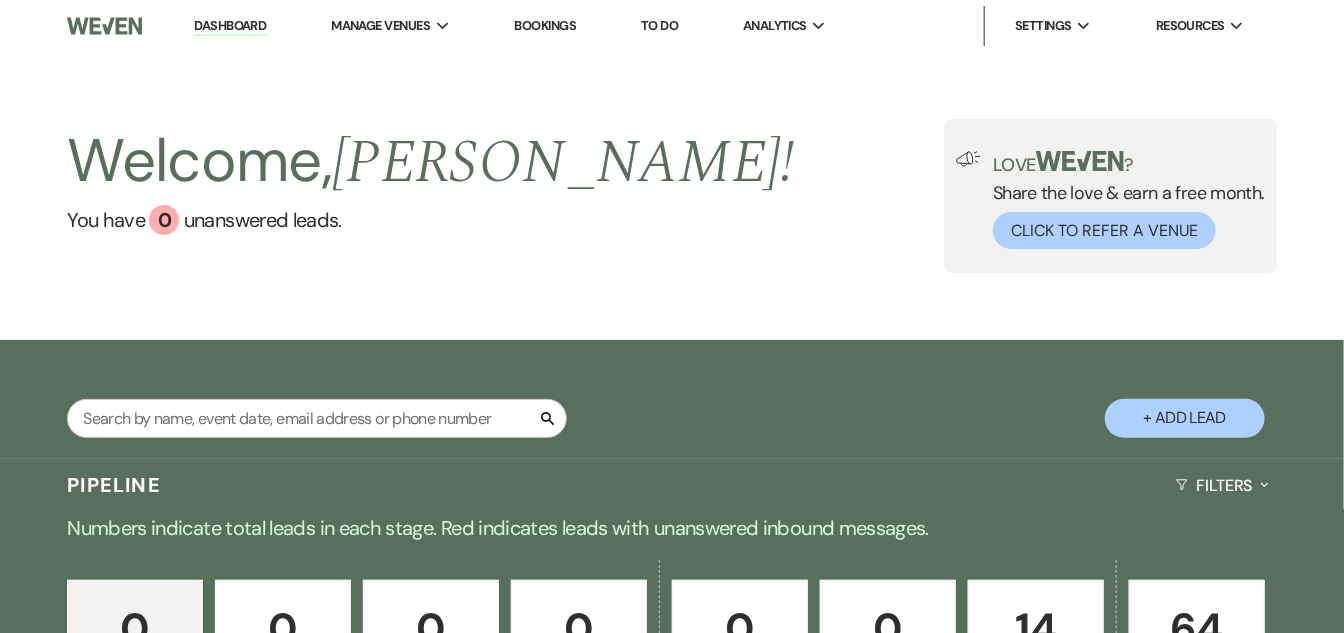 click on "+ Add Lead" at bounding box center (1185, 418) 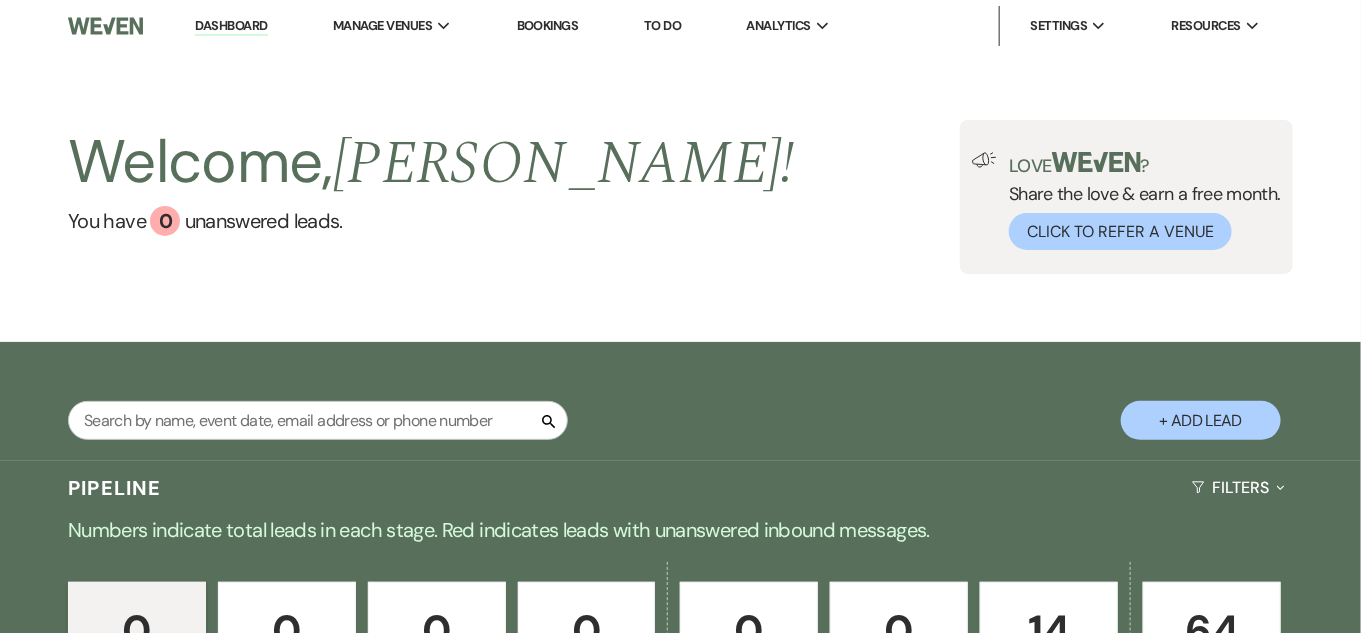 select on "678" 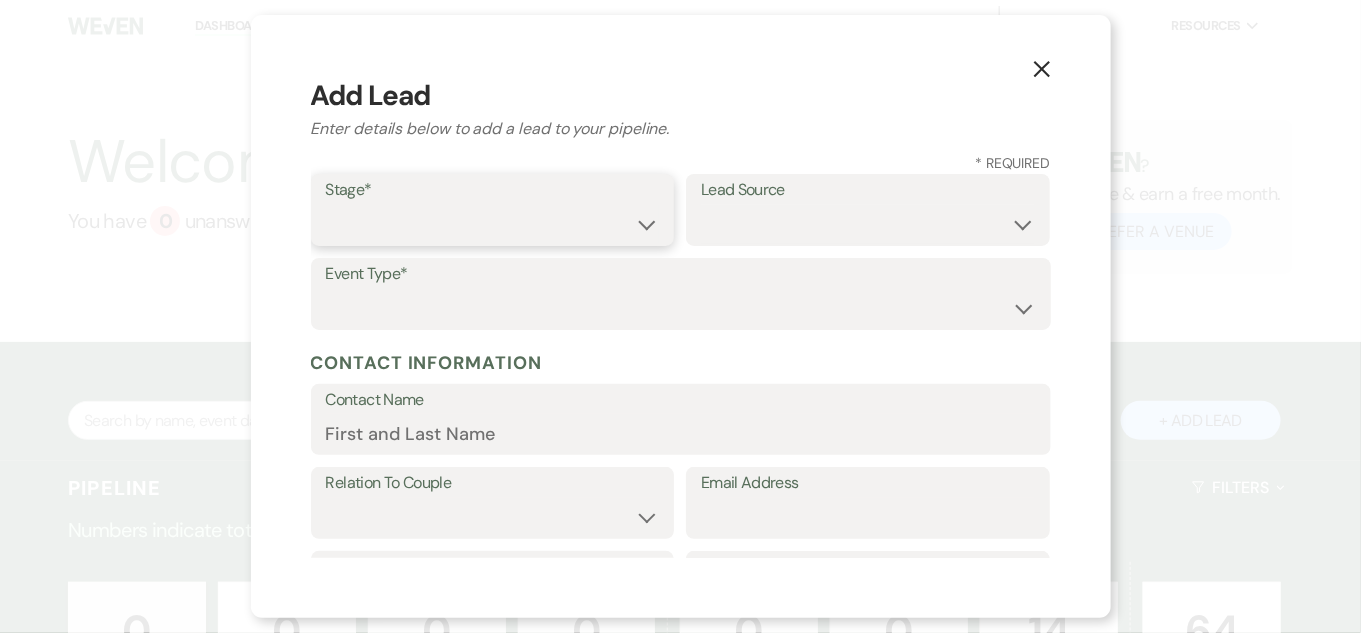 click on "Inquiry Follow Up Tour Requested Tour Confirmed Toured Proposal Sent Booked Lost" at bounding box center [493, 224] 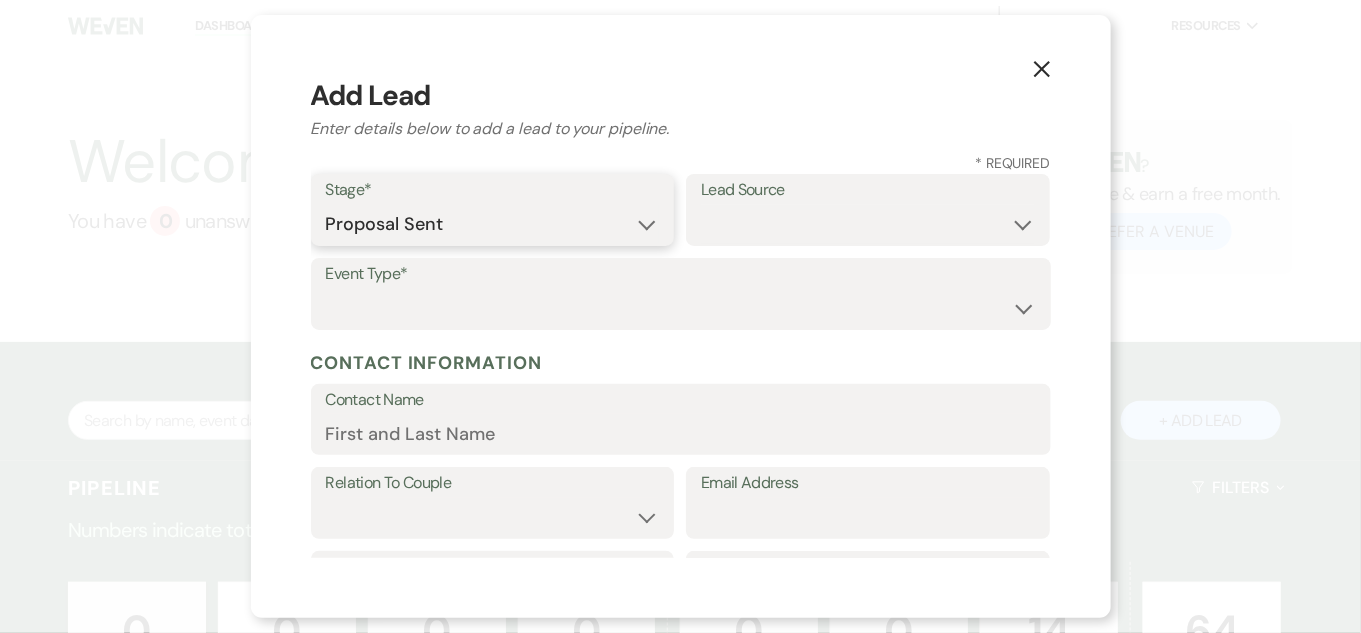 click on "Inquiry Follow Up Tour Requested Tour Confirmed Toured Proposal Sent Booked Lost" at bounding box center (493, 224) 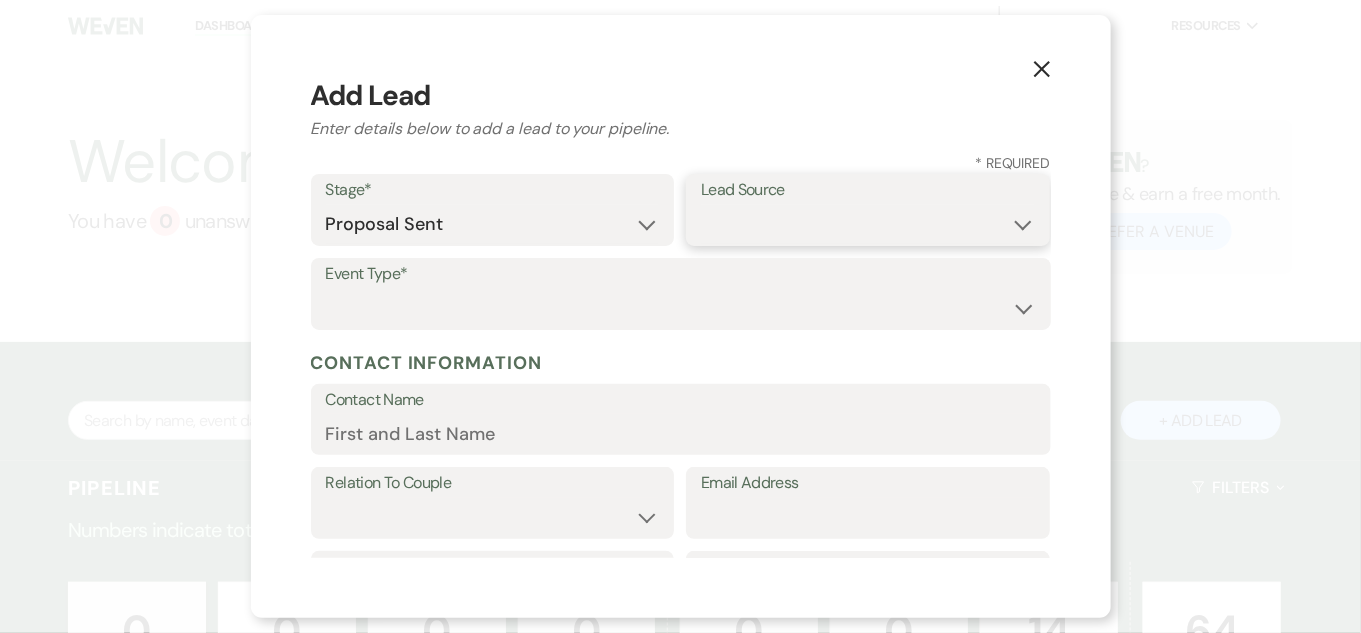 click on "Weven Venue Website Instagram Facebook Pinterest Google The Knot Wedding Wire Here Comes the Guide Wedding Spot Eventective [PERSON_NAME] The Venue Report PartySlate VRBO / Homeaway Airbnb Wedding Show TikTok X / Twitter Phone Call Walk-in Vendor Referral Advertising Personal Referral Local Referral Other" at bounding box center (868, 224) 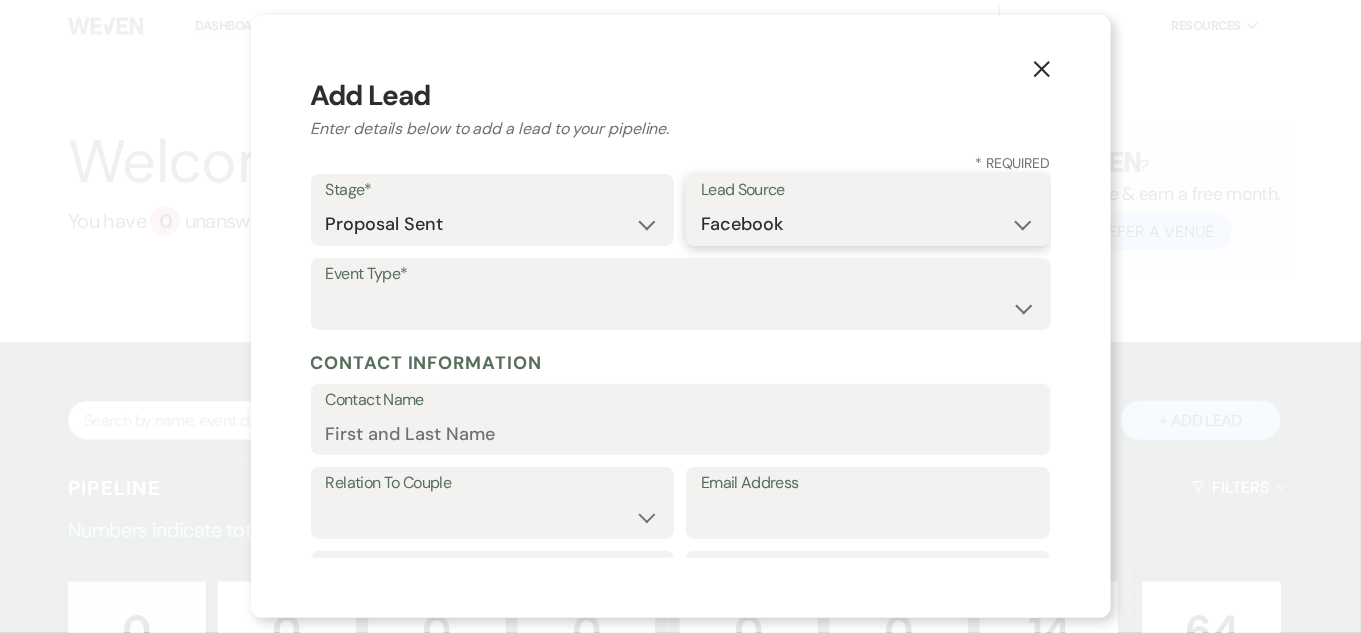 click on "Weven Venue Website Instagram Facebook Pinterest Google The Knot Wedding Wire Here Comes the Guide Wedding Spot Eventective [PERSON_NAME] The Venue Report PartySlate VRBO / Homeaway Airbnb Wedding Show TikTok X / Twitter Phone Call Walk-in Vendor Referral Advertising Personal Referral Local Referral Other" at bounding box center [868, 224] 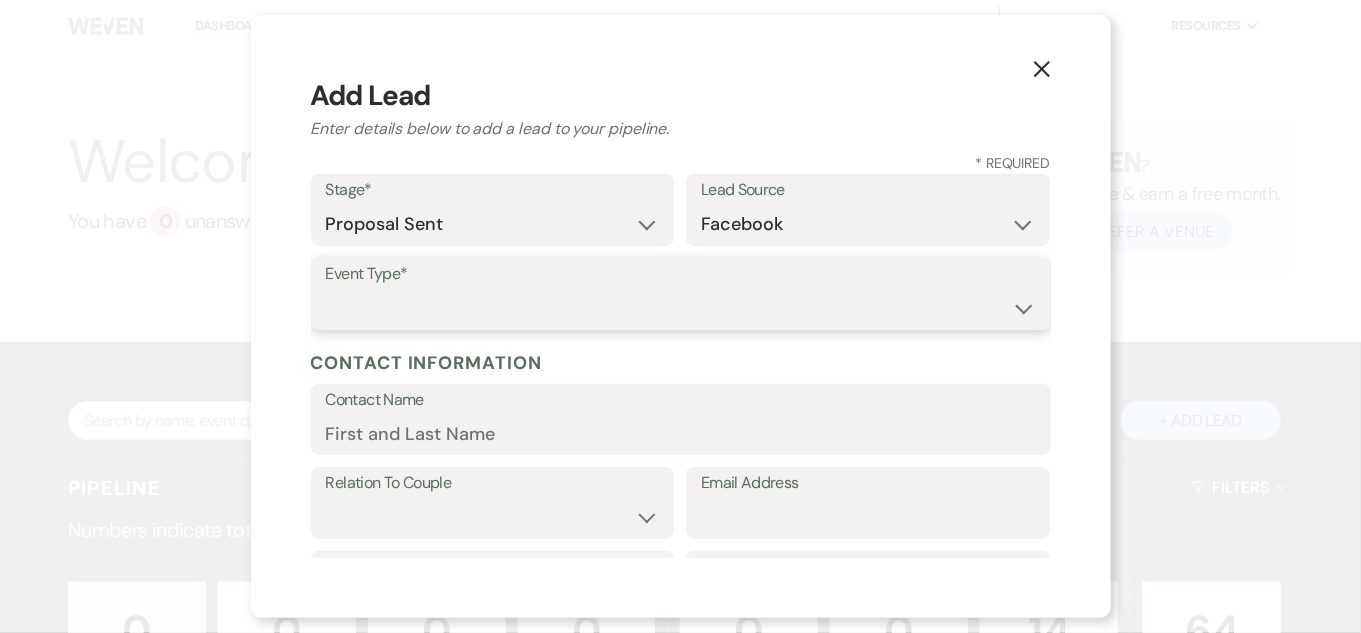 click on "Wedding Anniversary Party Baby Shower Bachelorette / Bachelor Party Birthday Party Bridal Shower Brunch Community Event Concert Corporate Event Elopement End of Life Celebration Engagement Party Fundraiser Graduation Party Micro Wedding Prom Quinceañera Rehearsal Dinner Religious Event Retreat Other" at bounding box center (681, 308) 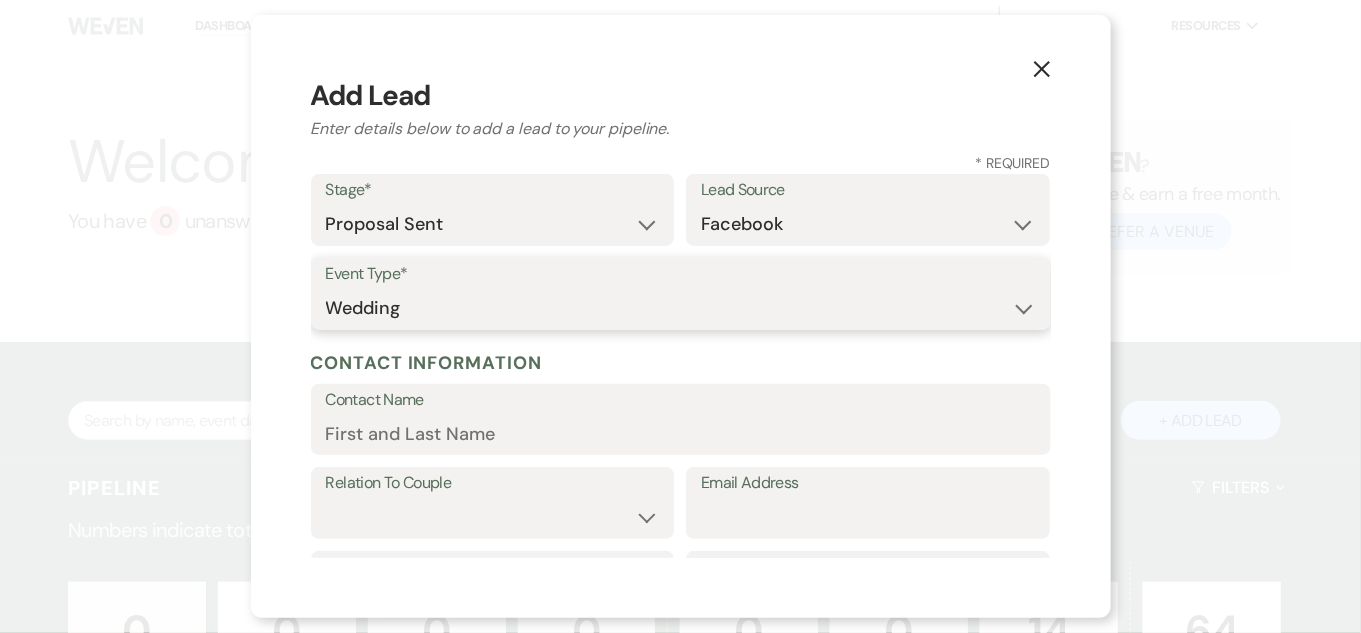click on "Wedding Anniversary Party Baby Shower Bachelorette / Bachelor Party Birthday Party Bridal Shower Brunch Community Event Concert Corporate Event Elopement End of Life Celebration Engagement Party Fundraiser Graduation Party Micro Wedding Prom Quinceañera Rehearsal Dinner Religious Event Retreat Other" at bounding box center (681, 308) 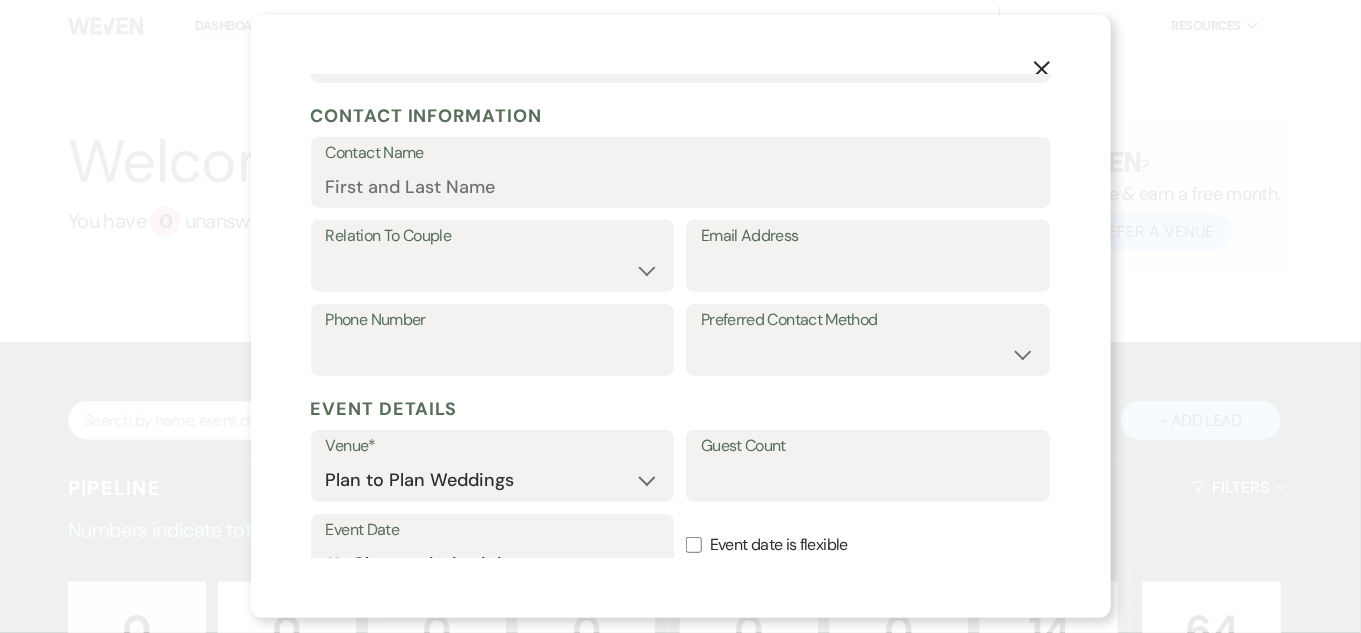 scroll, scrollTop: 256, scrollLeft: 0, axis: vertical 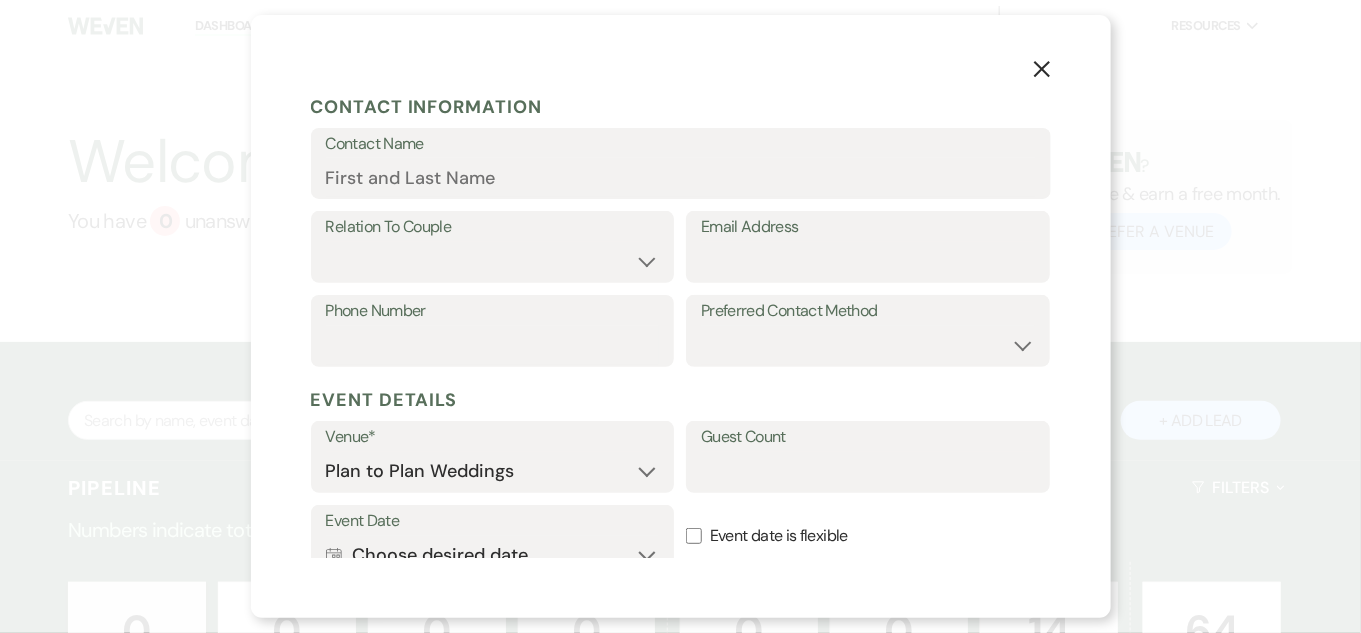 click on "Contact Name" at bounding box center [681, 144] 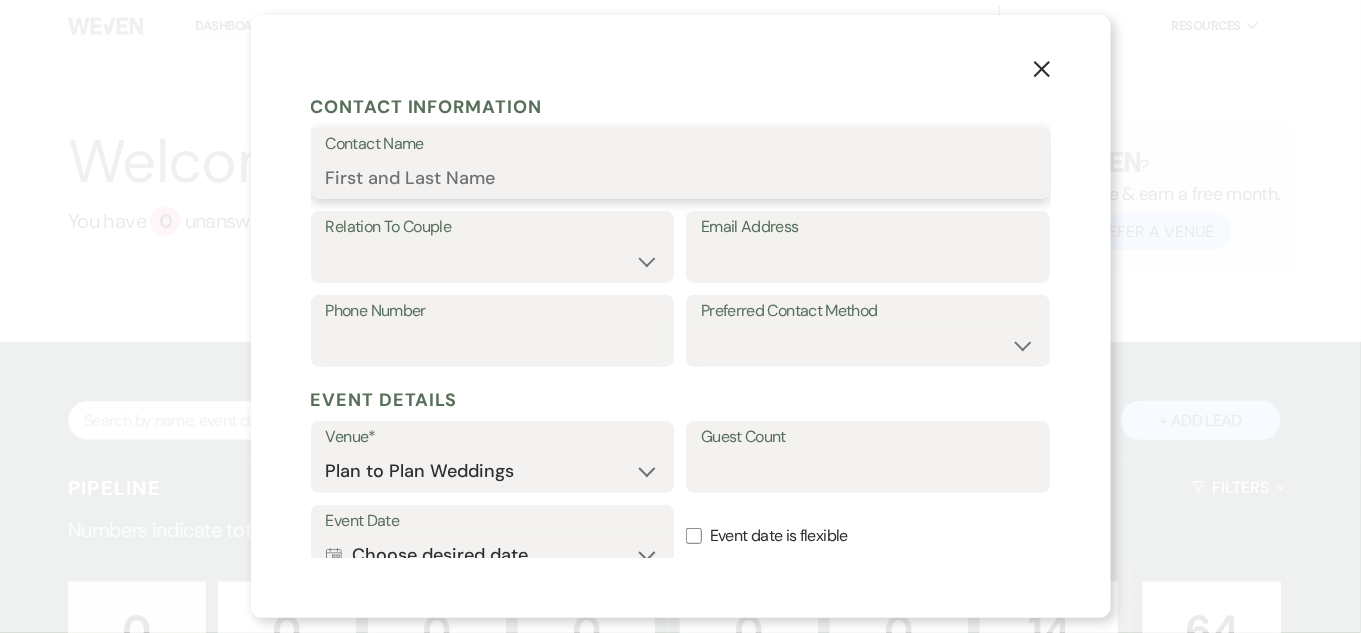 click on "Contact Name" at bounding box center (681, 177) 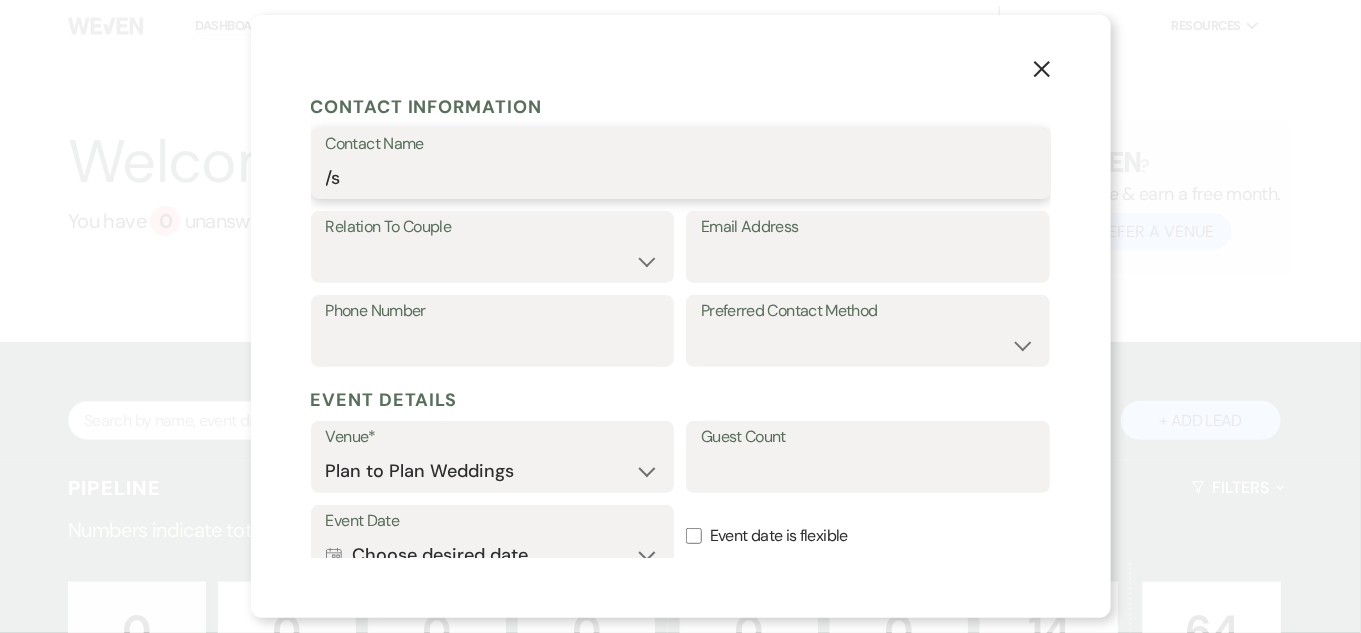 type on "/" 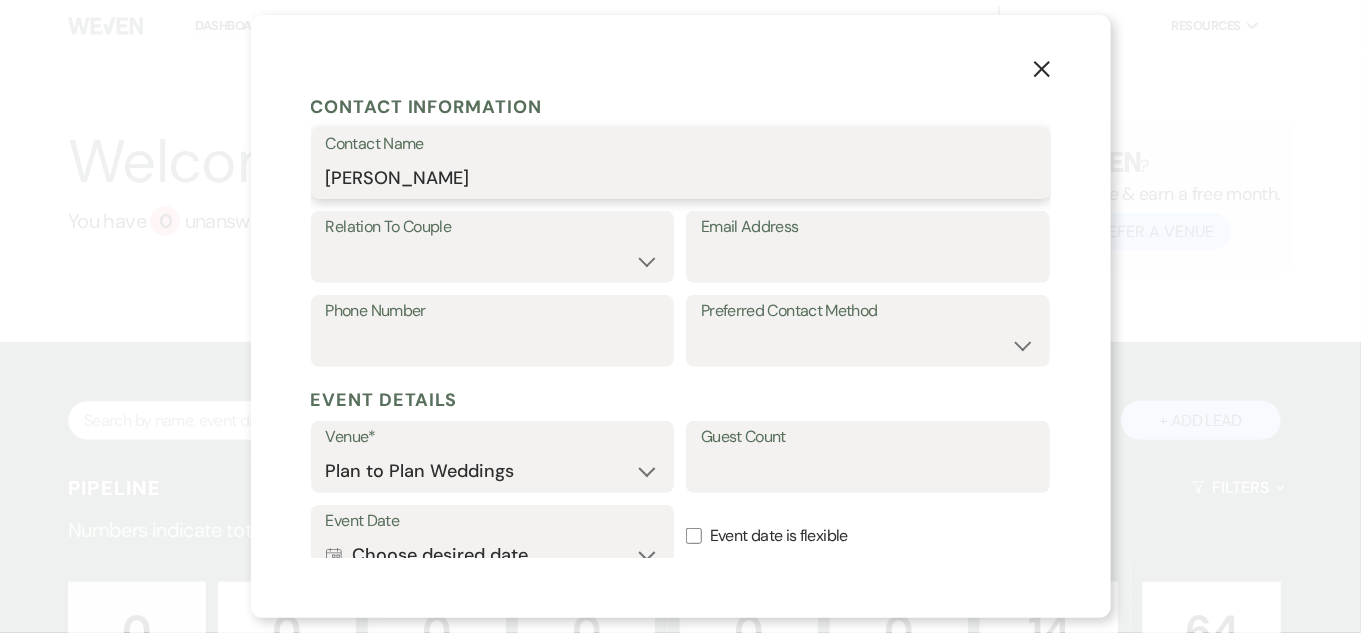 type on "[PERSON_NAME]" 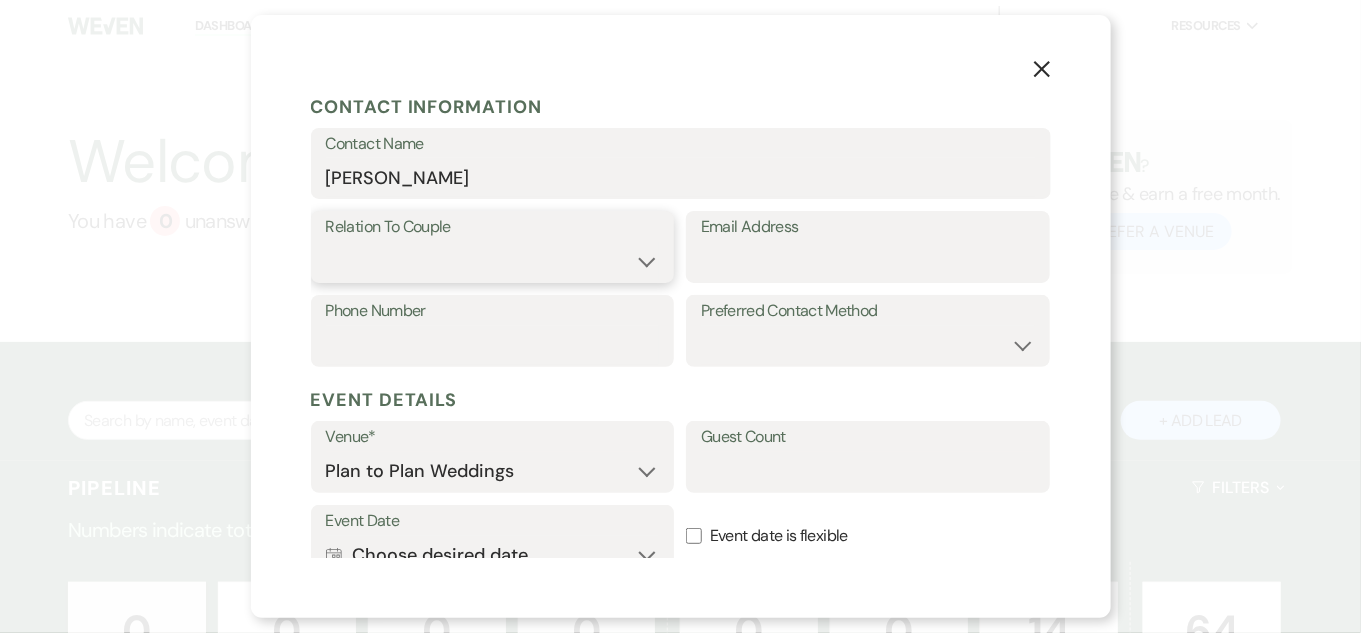 click on "Couple Planner Parent of Couple Family Member Friend Other" at bounding box center [493, 261] 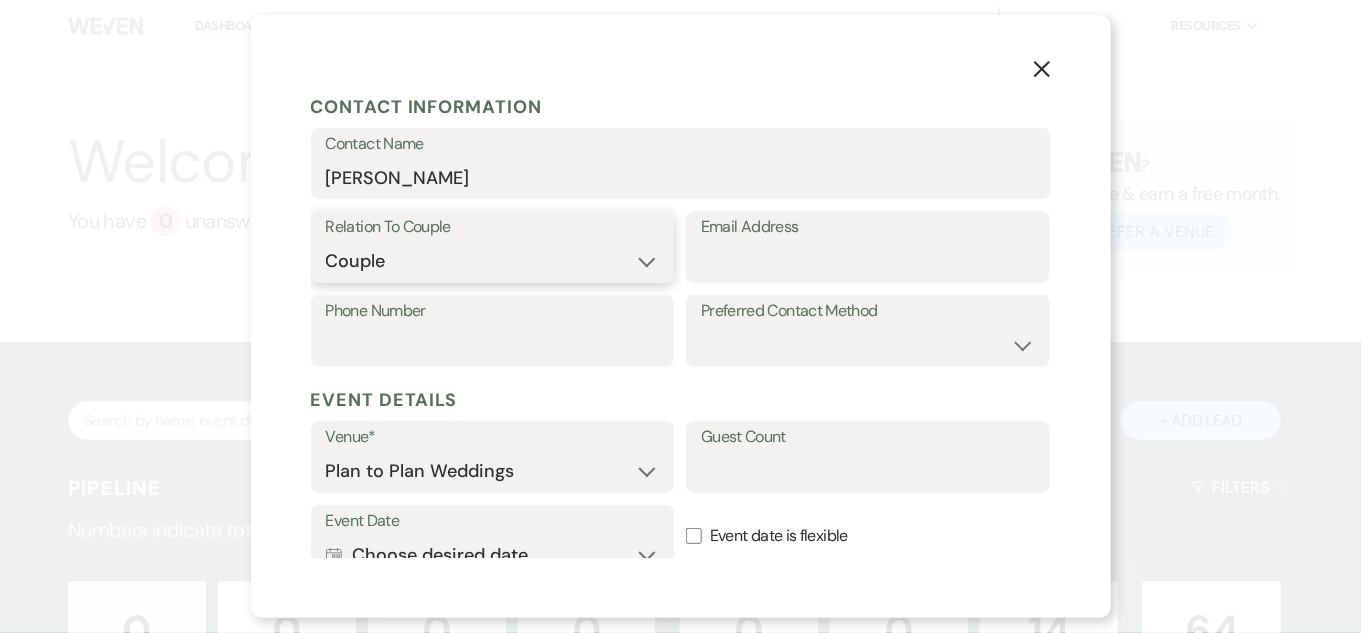 click on "Couple Planner Parent of Couple Family Member Friend Other" at bounding box center [493, 261] 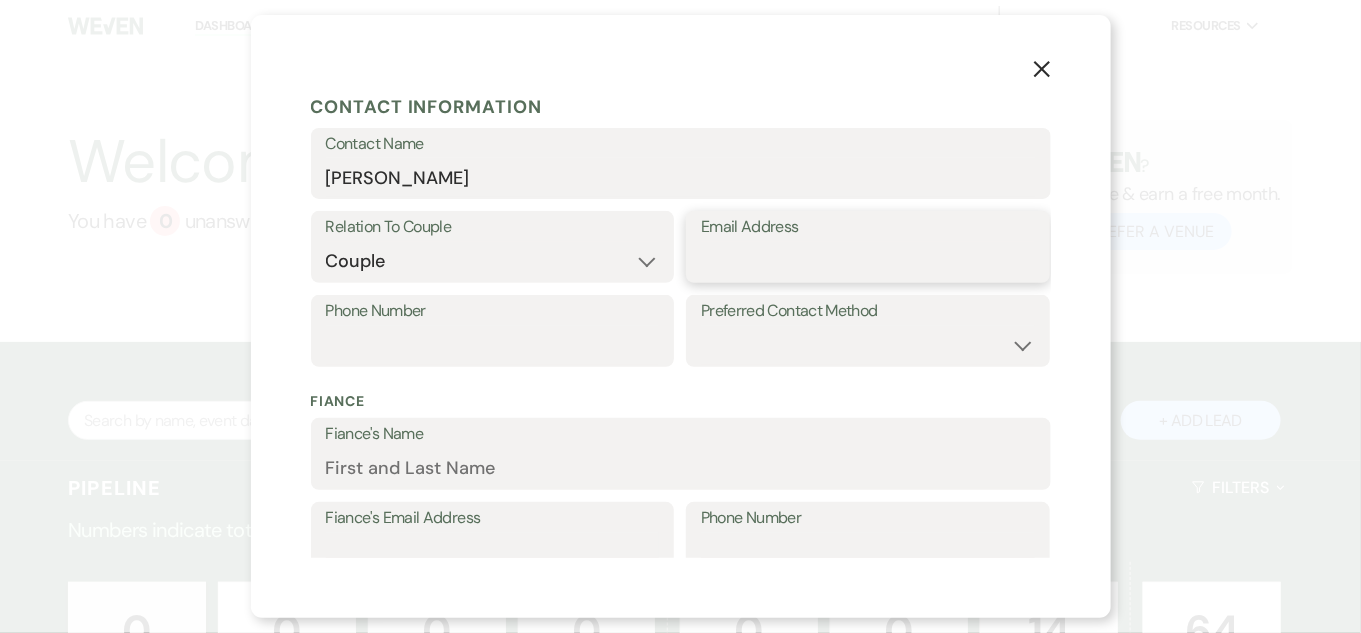 click on "Email Address" at bounding box center (868, 261) 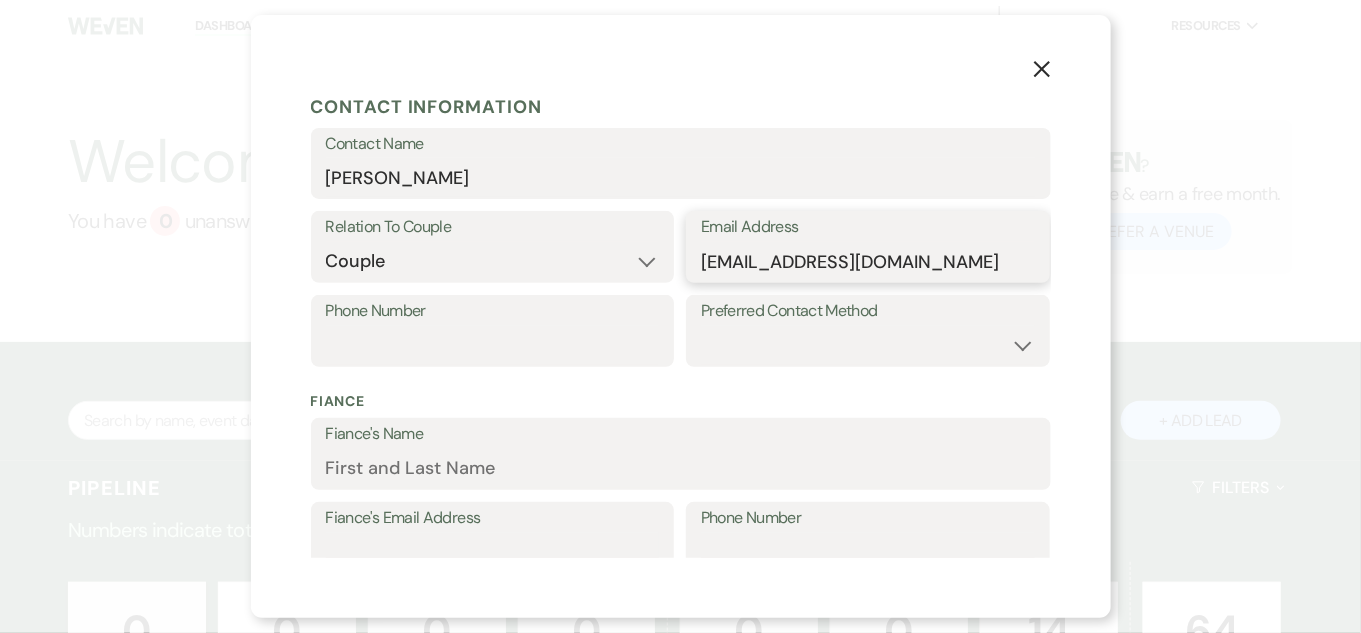 type on "[EMAIL_ADDRESS][DOMAIN_NAME]" 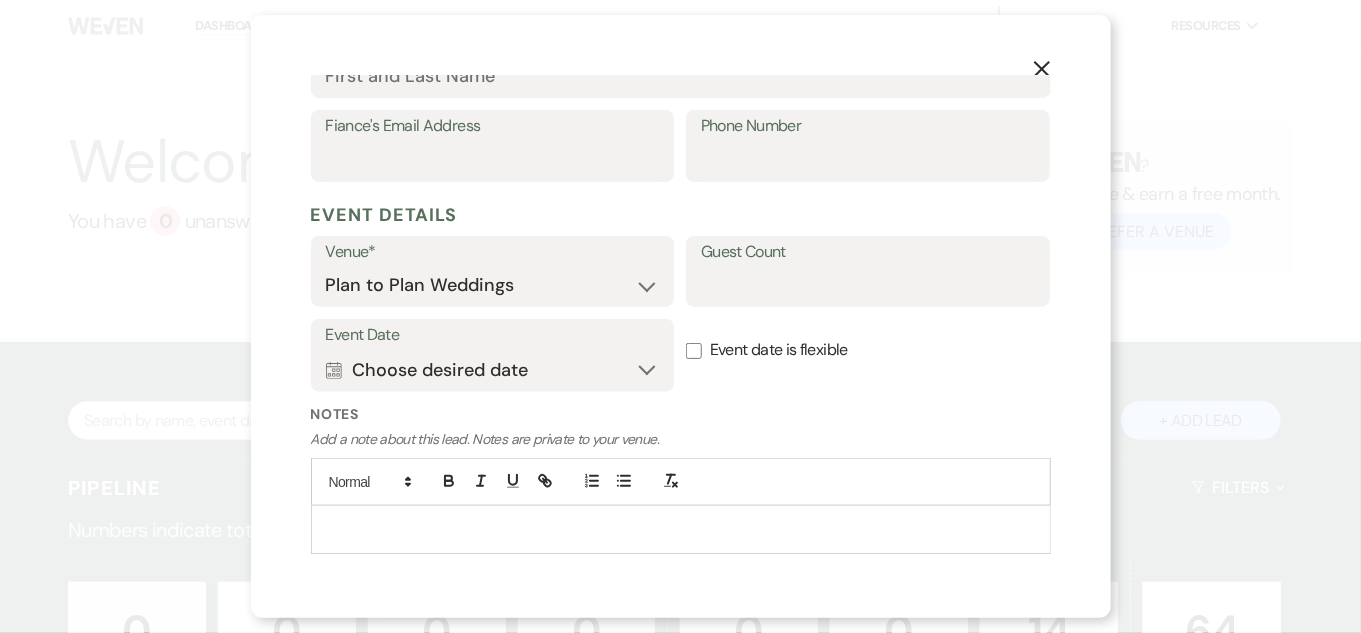 scroll, scrollTop: 703, scrollLeft: 0, axis: vertical 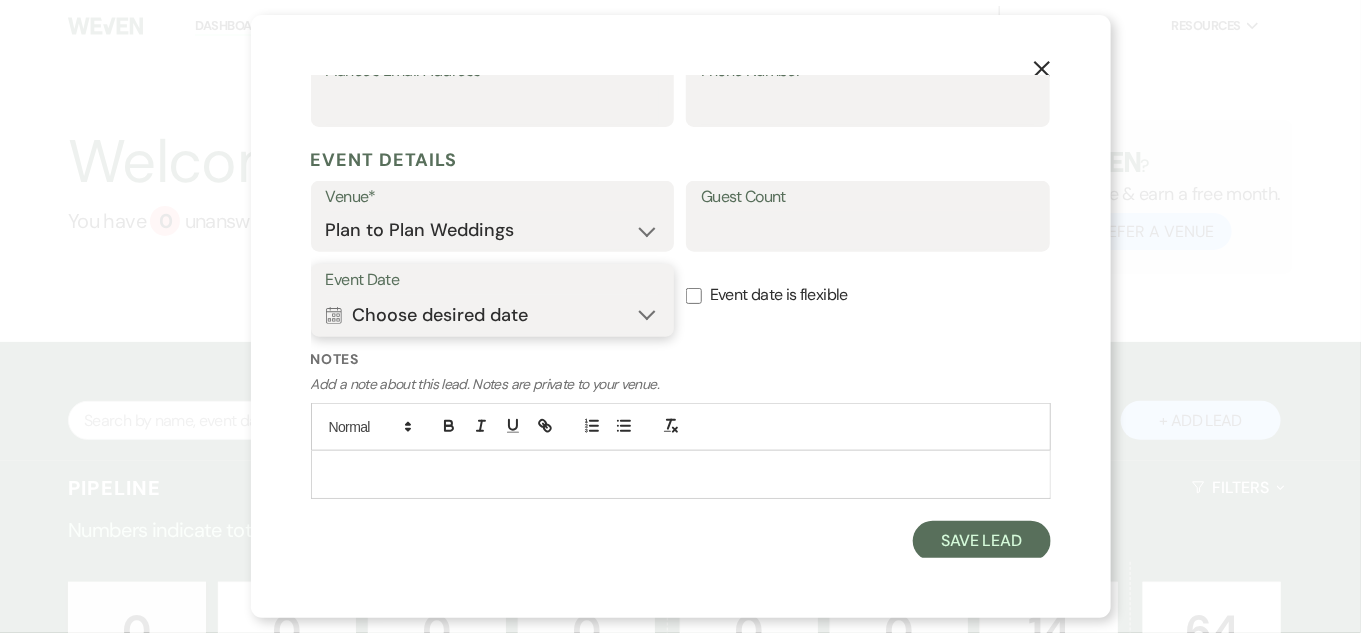 click on "Calendar Choose desired date Expand" at bounding box center [493, 315] 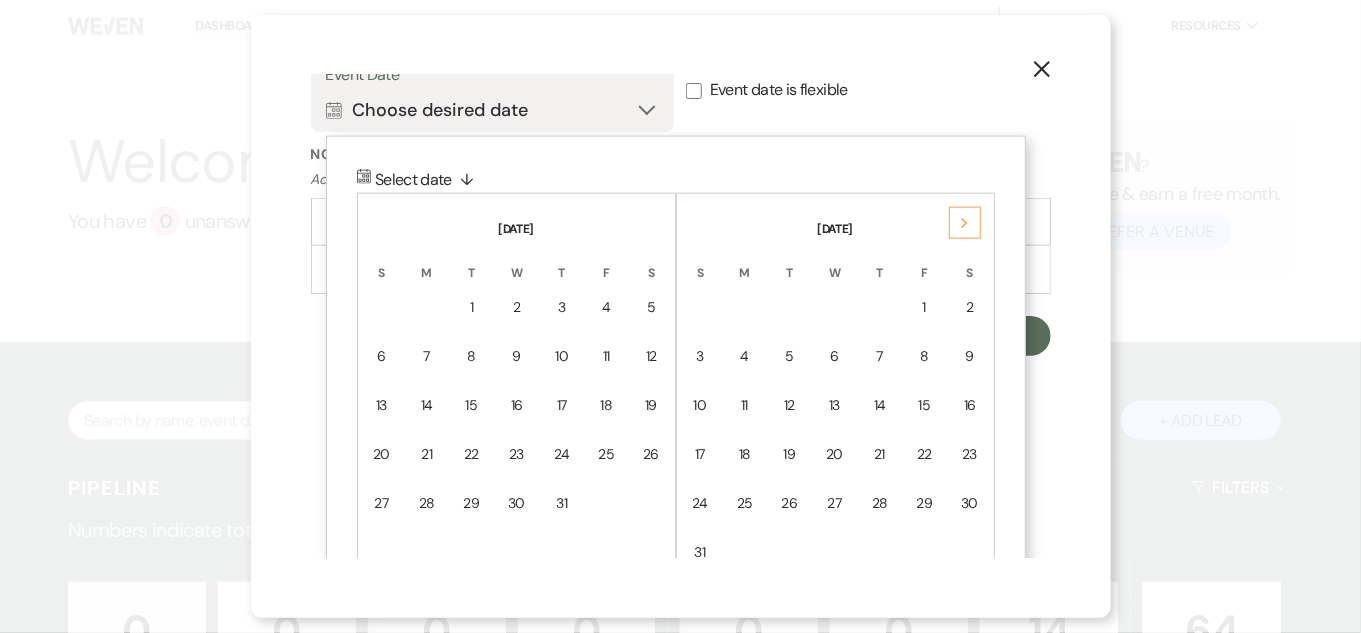 scroll, scrollTop: 949, scrollLeft: 0, axis: vertical 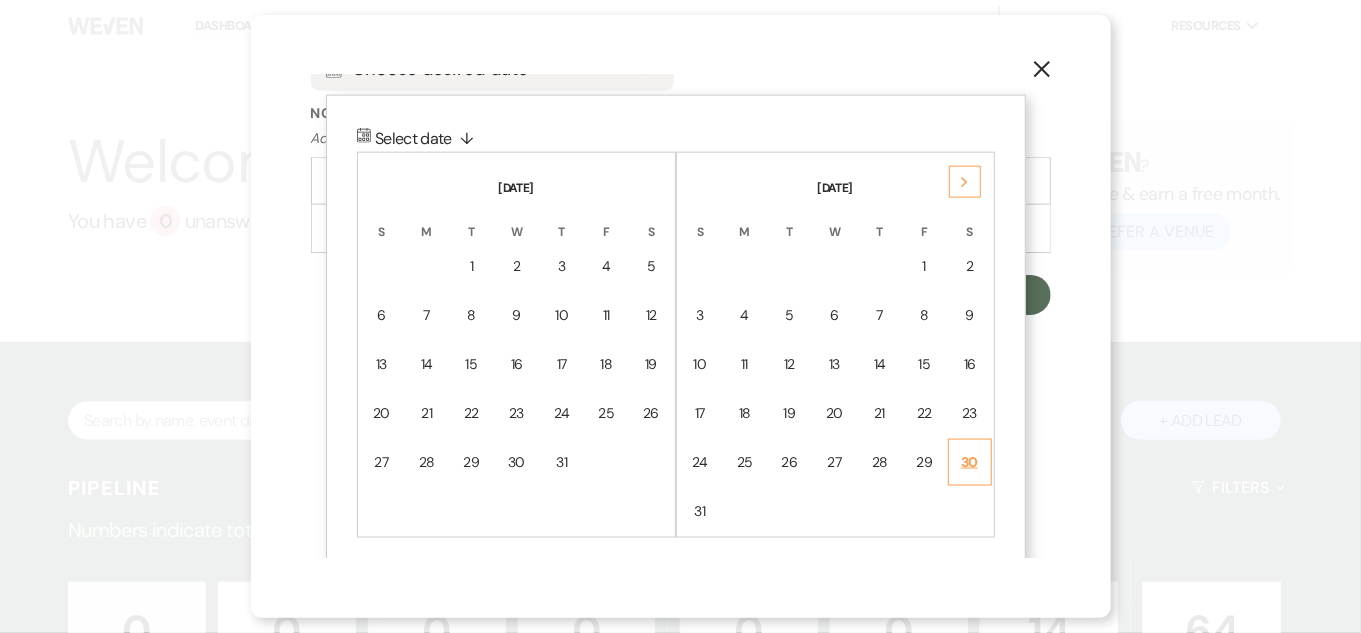 click on "30" at bounding box center (970, 462) 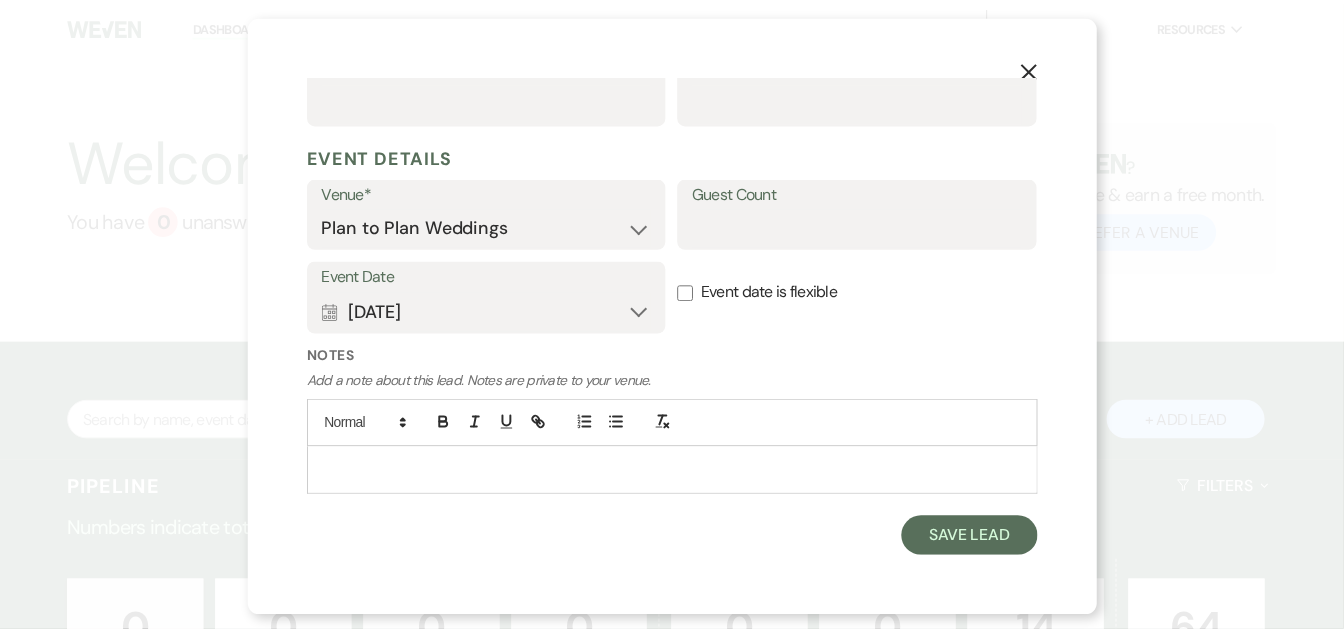 scroll, scrollTop: 703, scrollLeft: 0, axis: vertical 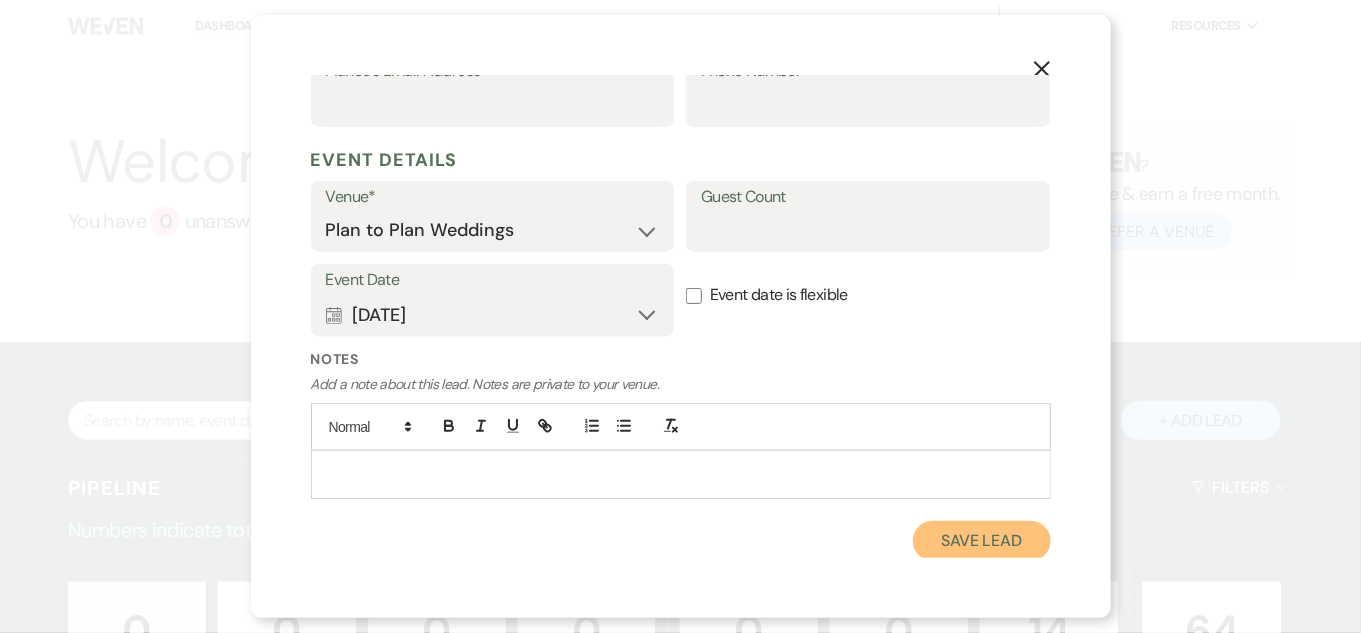 click on "Save Lead" at bounding box center (981, 541) 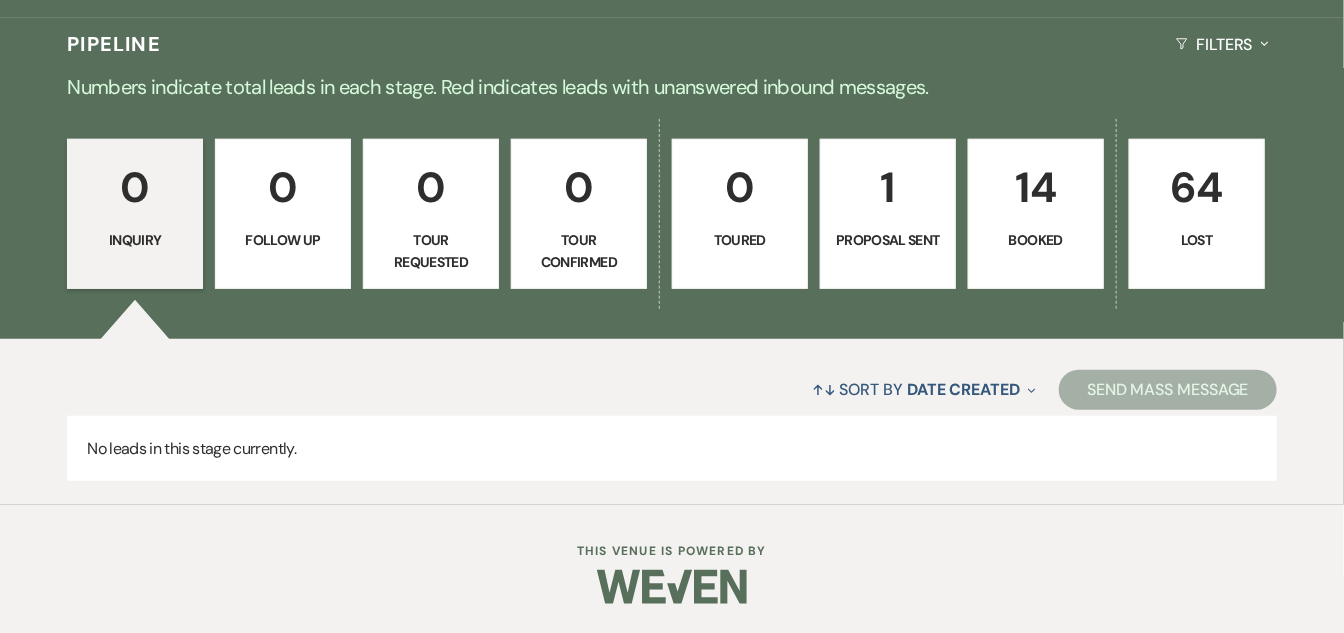 click on "Proposal Sent" at bounding box center [888, 240] 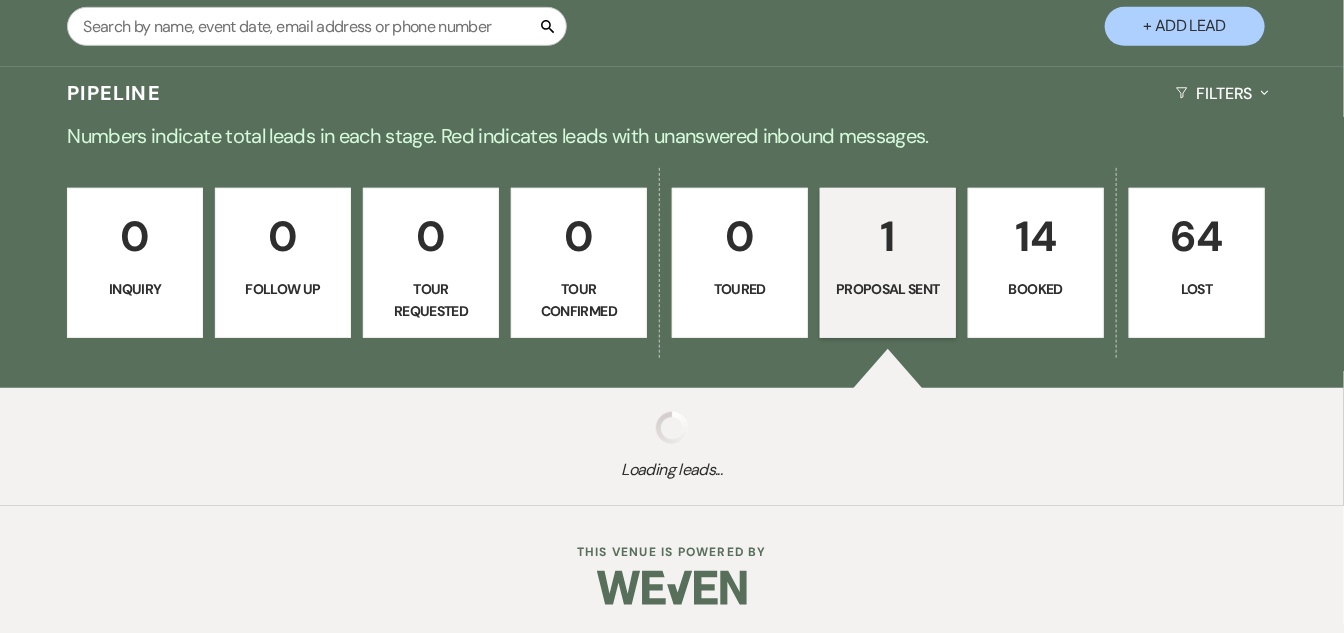scroll, scrollTop: 441, scrollLeft: 0, axis: vertical 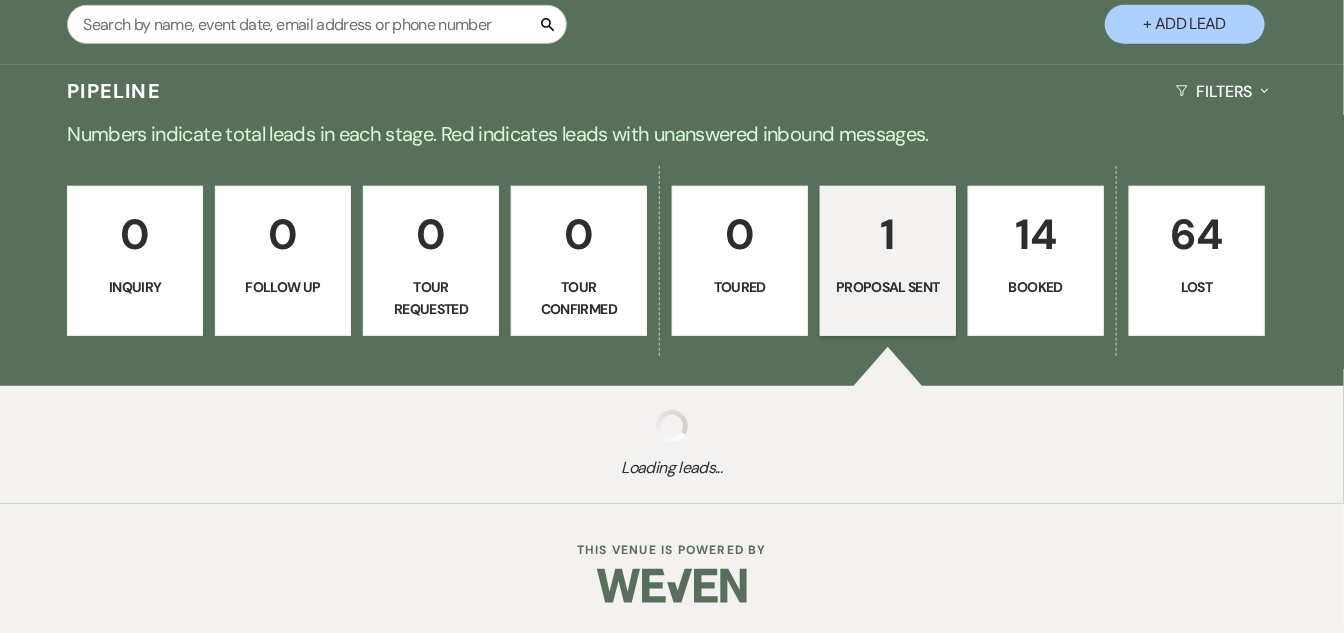 select on "6" 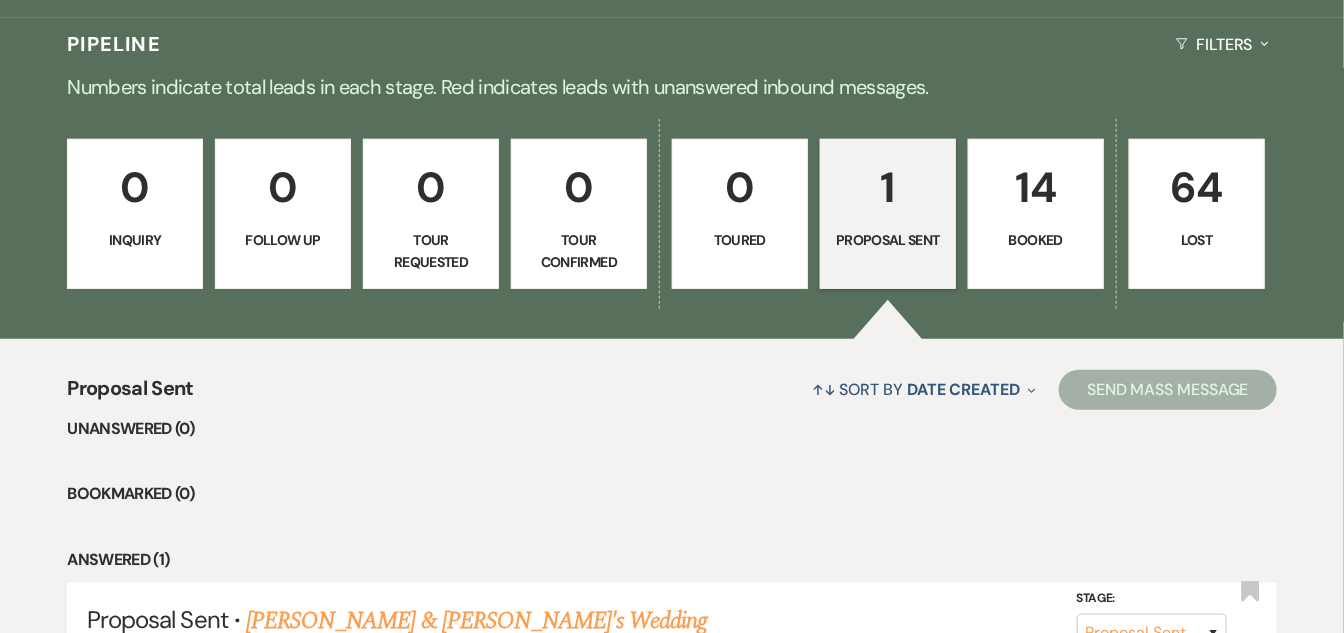drag, startPoint x: 1341, startPoint y: 249, endPoint x: 1357, endPoint y: 322, distance: 74.73286 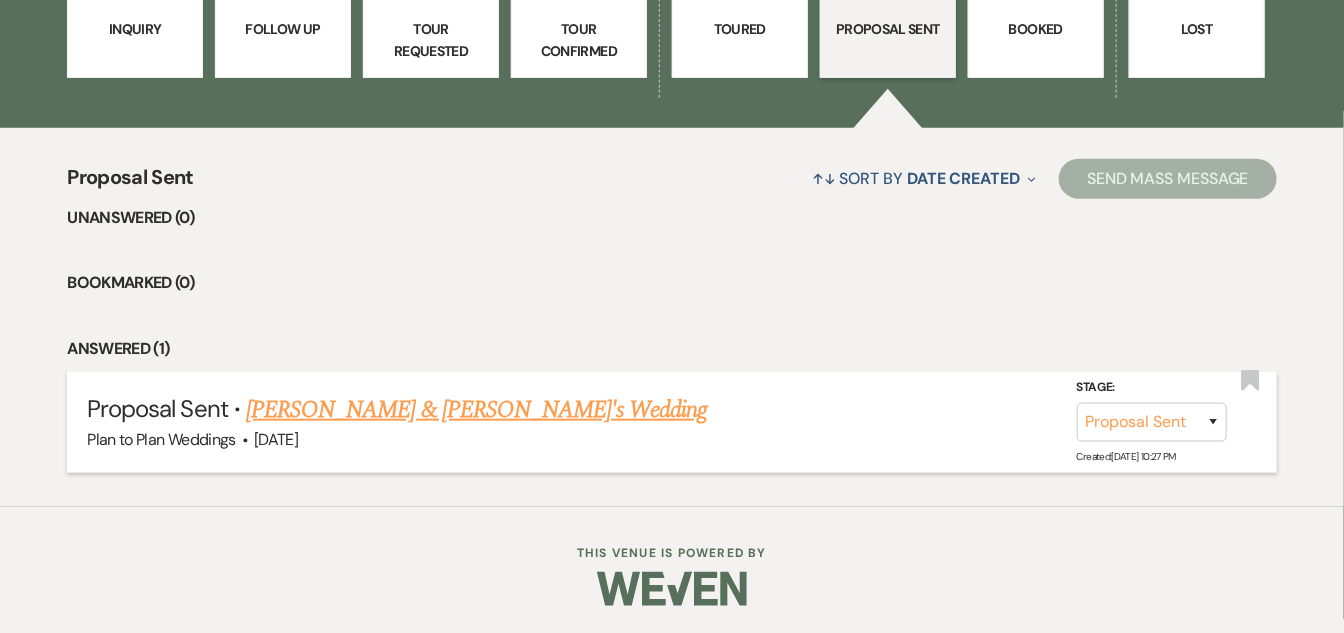 click on "[PERSON_NAME] & [PERSON_NAME]'s Wedding" at bounding box center (477, 410) 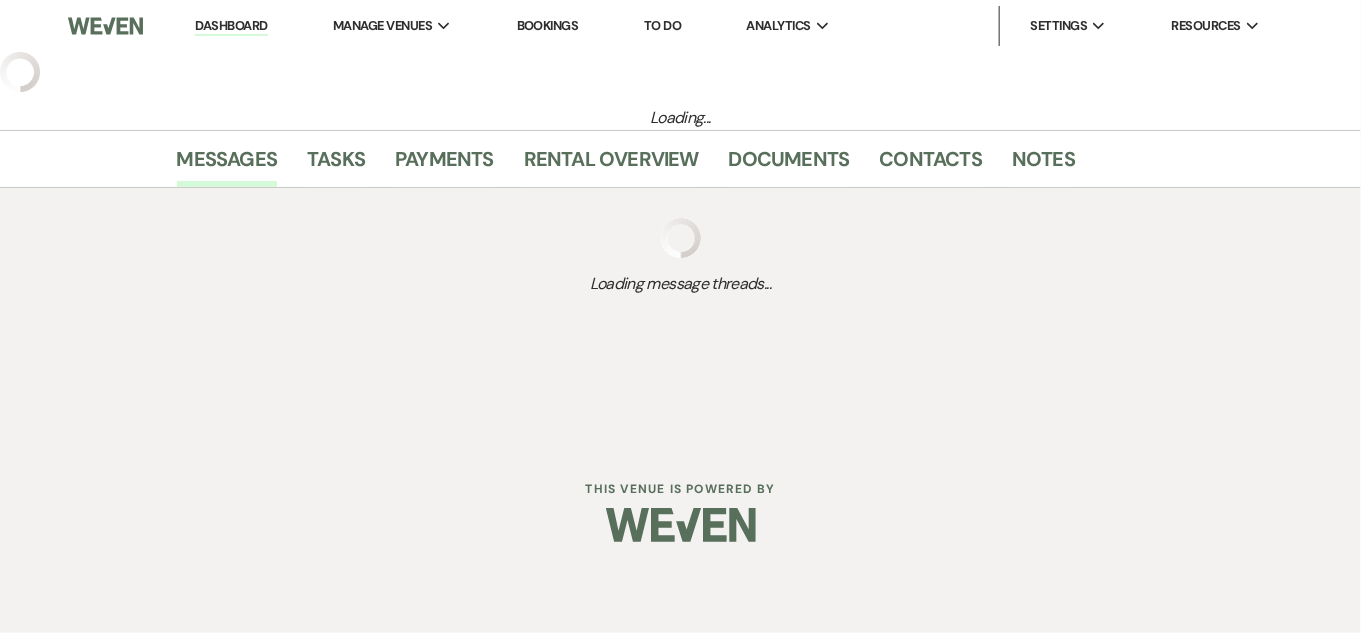 select on "6" 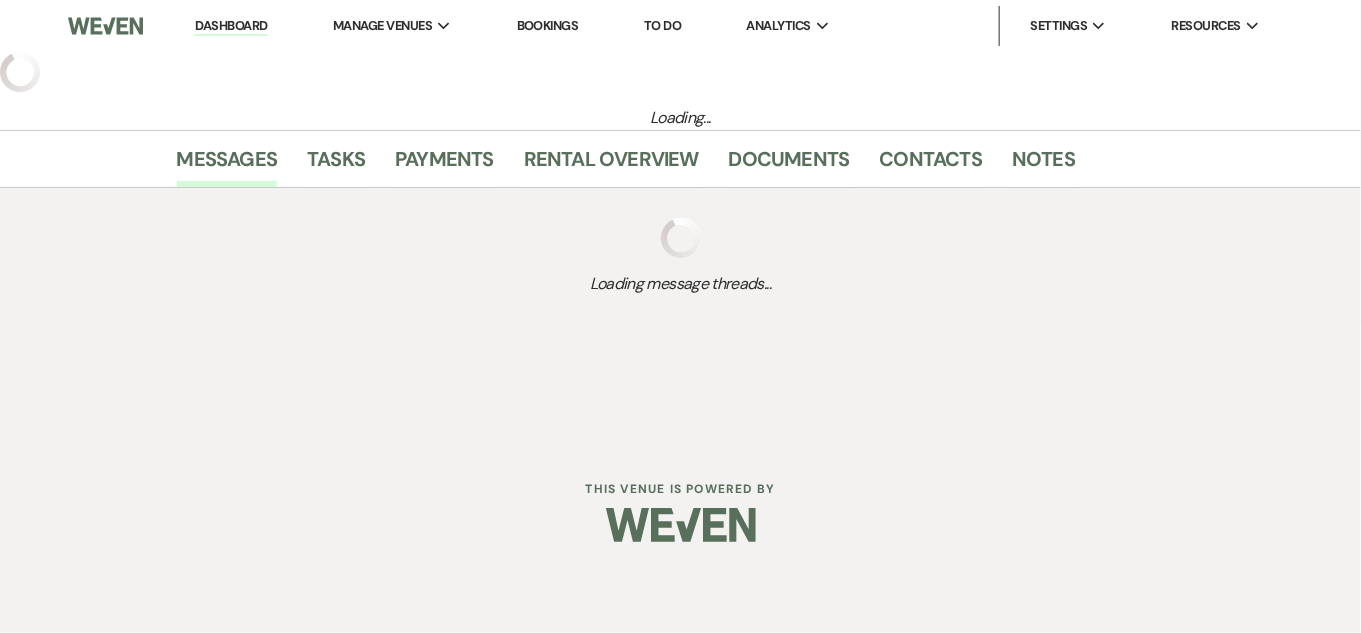 select on "8" 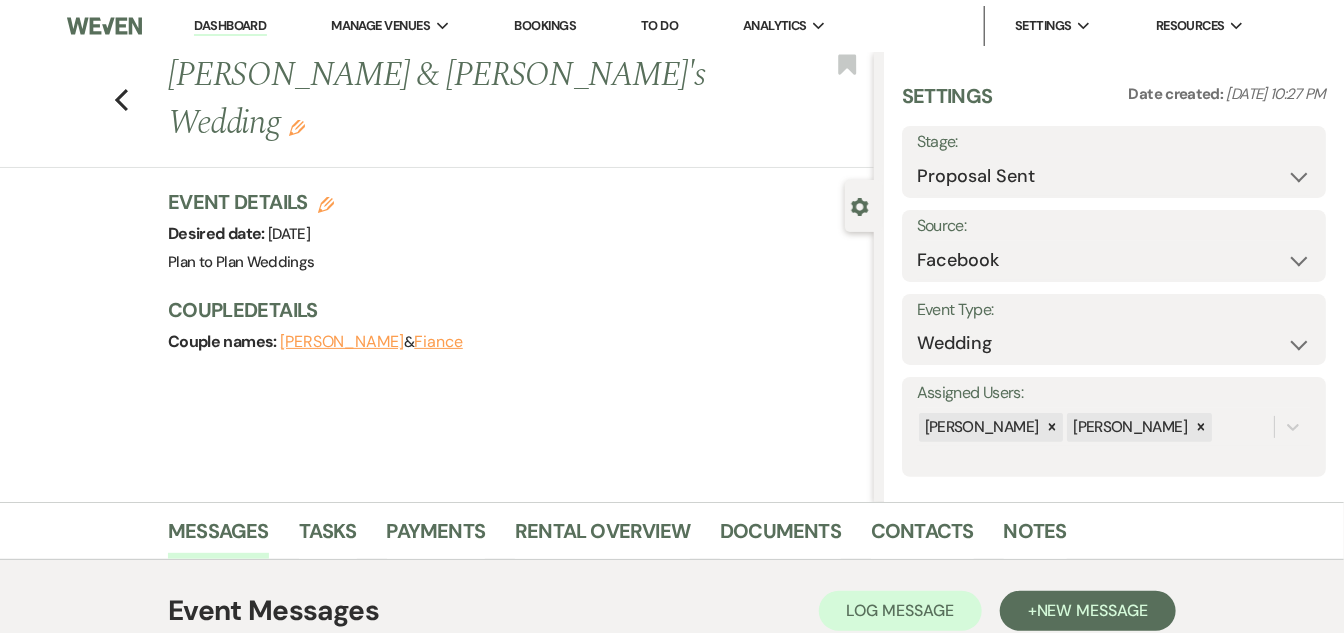 click on "Event Details Edit Desired date:   [DATE] Venue:   Plan to Plan Weddings Venue Address:   [STREET_ADDRESS] Couple  Details Couple names:   [PERSON_NAME]  &  [PERSON_NAME]" at bounding box center (521, 282) 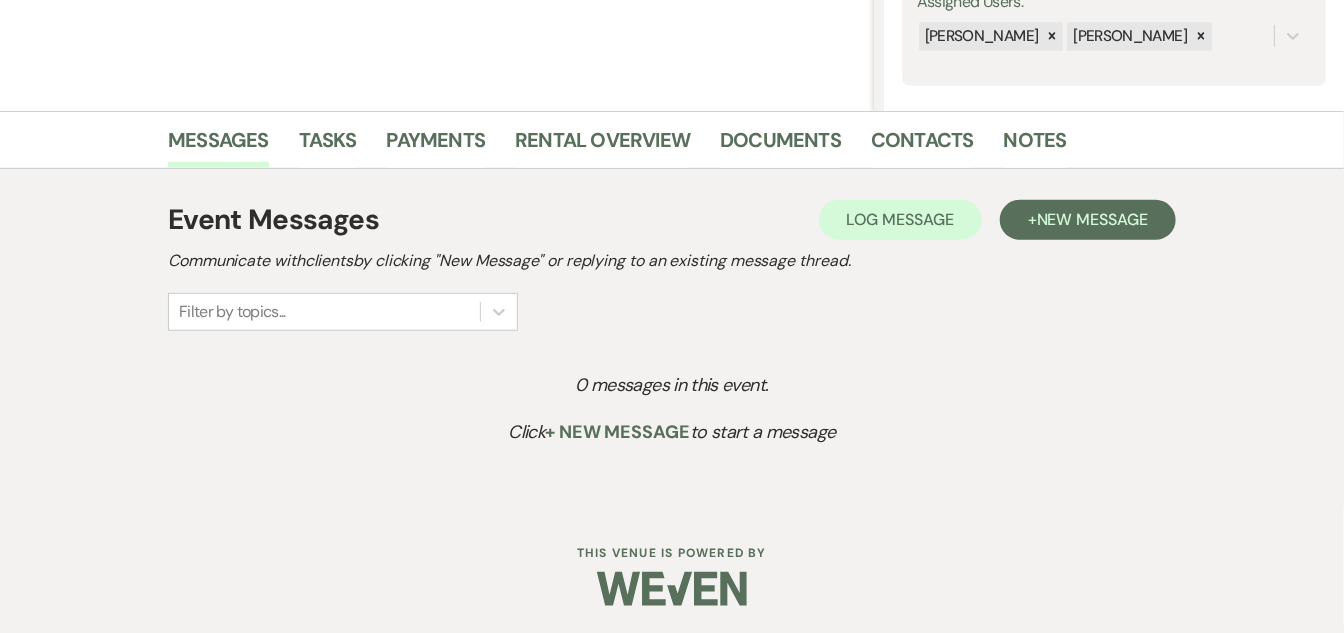 scroll, scrollTop: 392, scrollLeft: 0, axis: vertical 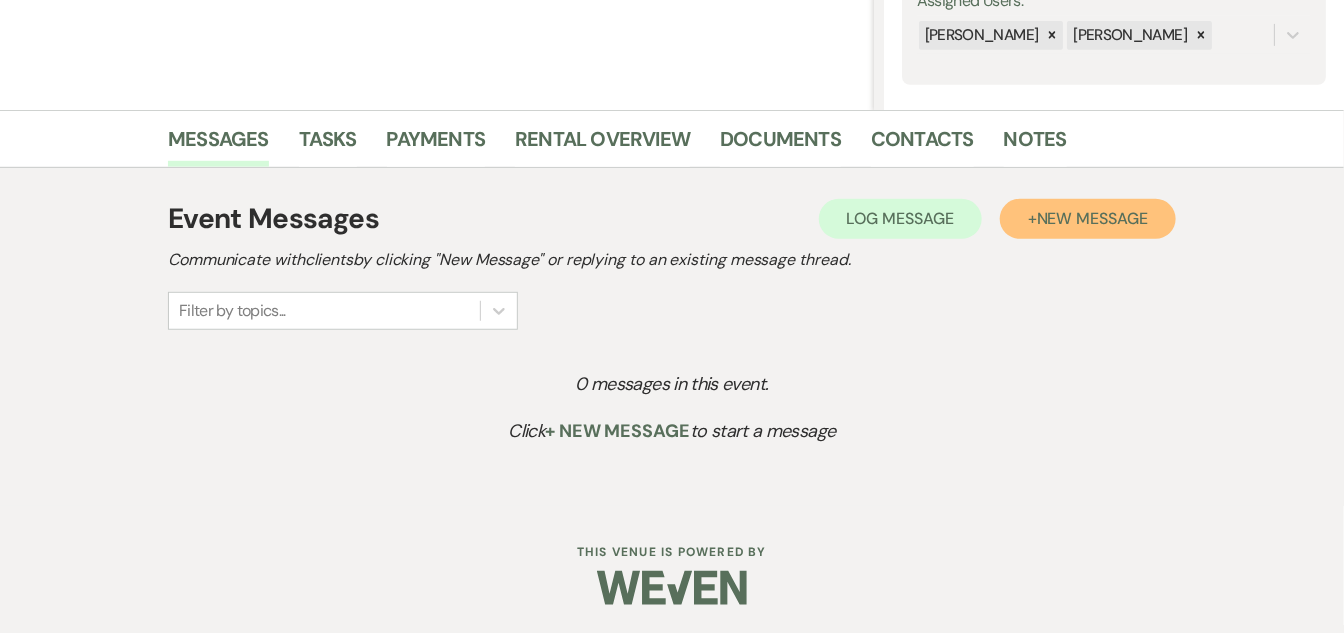 click on "New Message" at bounding box center (1092, 218) 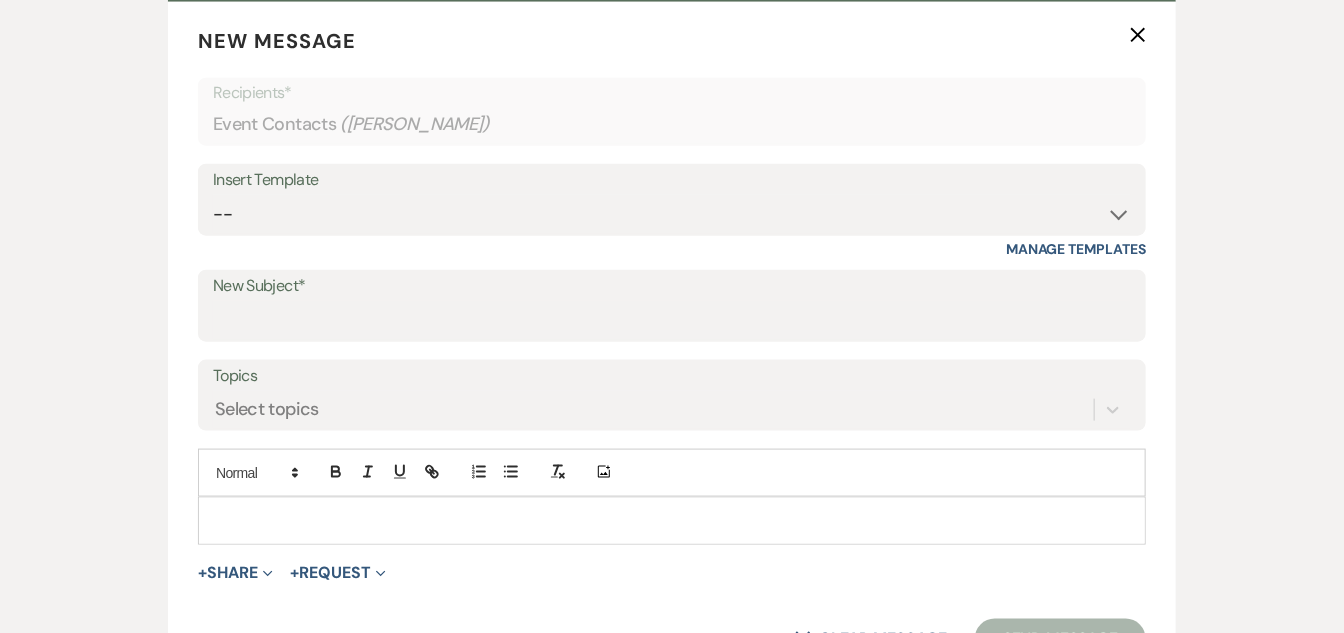 scroll, scrollTop: 811, scrollLeft: 0, axis: vertical 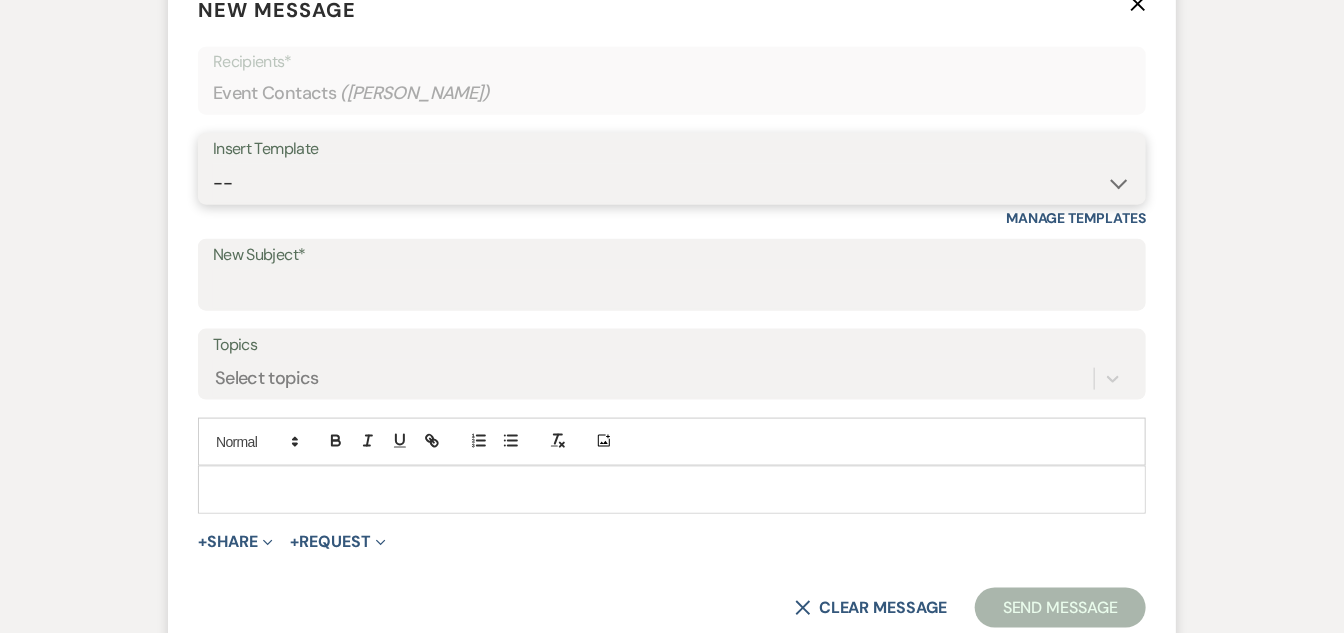 click on "-- Weven Planning Portal Introduction (Booked Events) Initial Inquiry Response Tour Request Response Follow Up Contract (Pre-Booked Leads) Copy of Weven Planning Portal Introduction (Booked Events) Copy of Follow Up Copy of Initial Inquiry Response Copy of Contract (Pre-Booked Leads)" at bounding box center (672, 183) 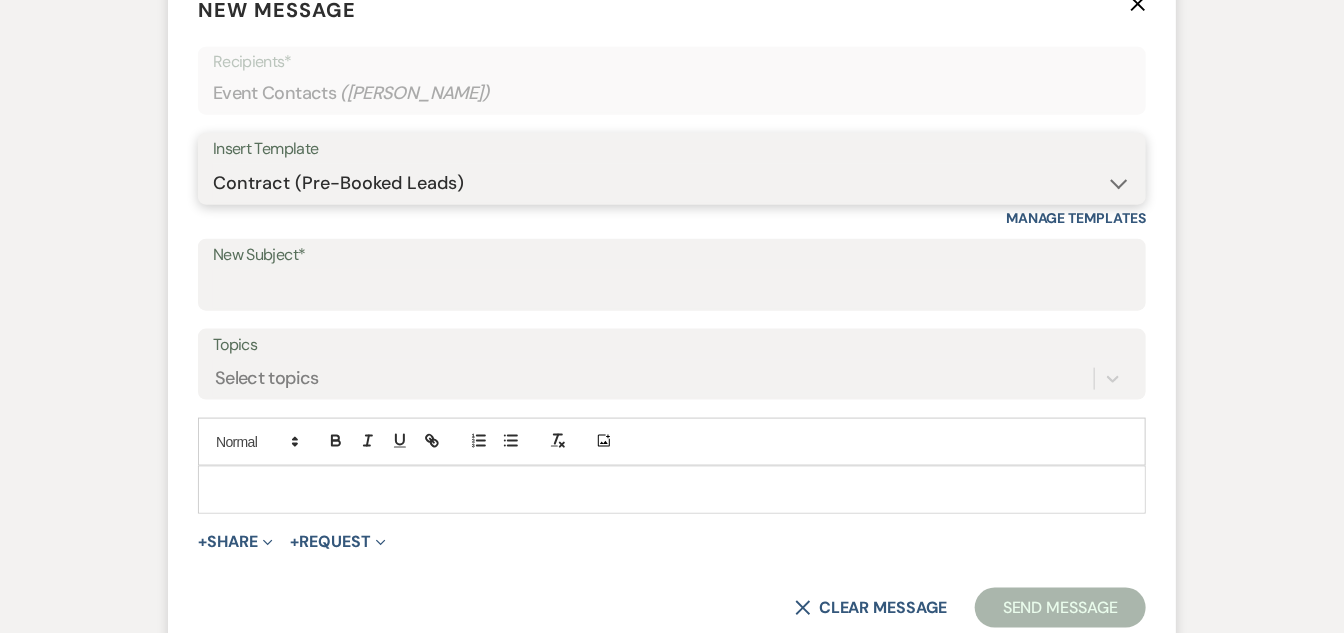 click on "-- Weven Planning Portal Introduction (Booked Events) Initial Inquiry Response Tour Request Response Follow Up Contract (Pre-Booked Leads) Copy of Weven Planning Portal Introduction (Booked Events) Copy of Follow Up Copy of Initial Inquiry Response Copy of Contract (Pre-Booked Leads)" at bounding box center (672, 183) 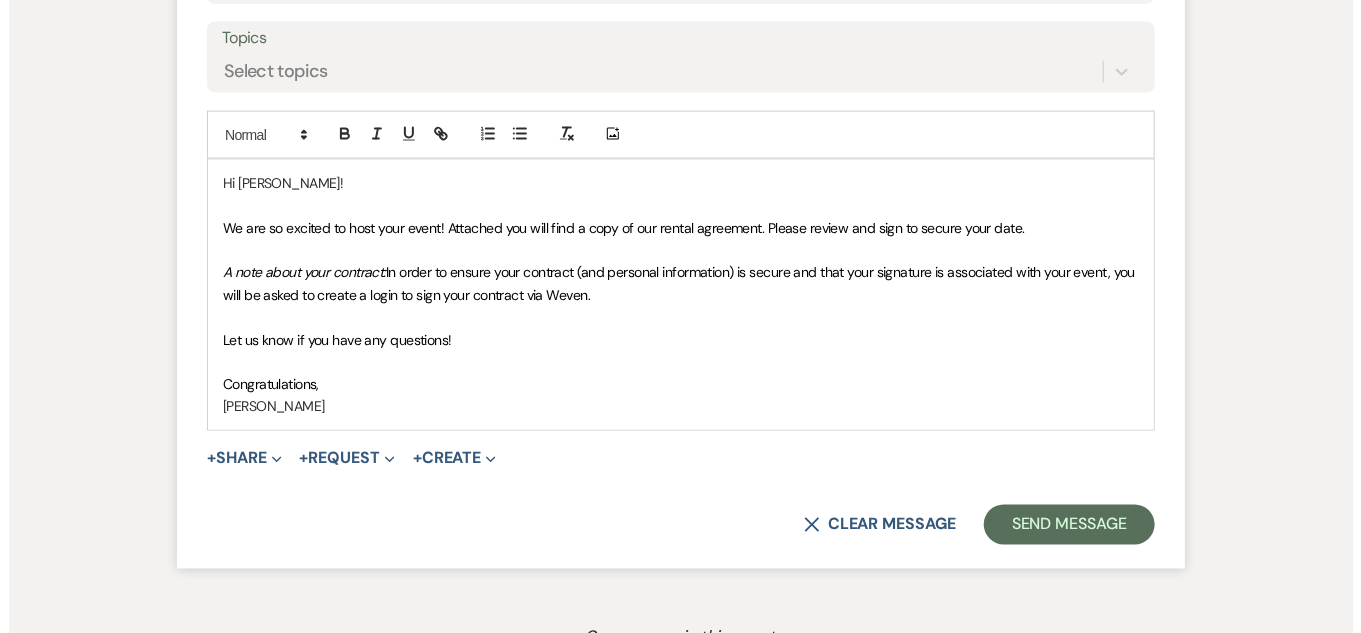 scroll, scrollTop: 1120, scrollLeft: 0, axis: vertical 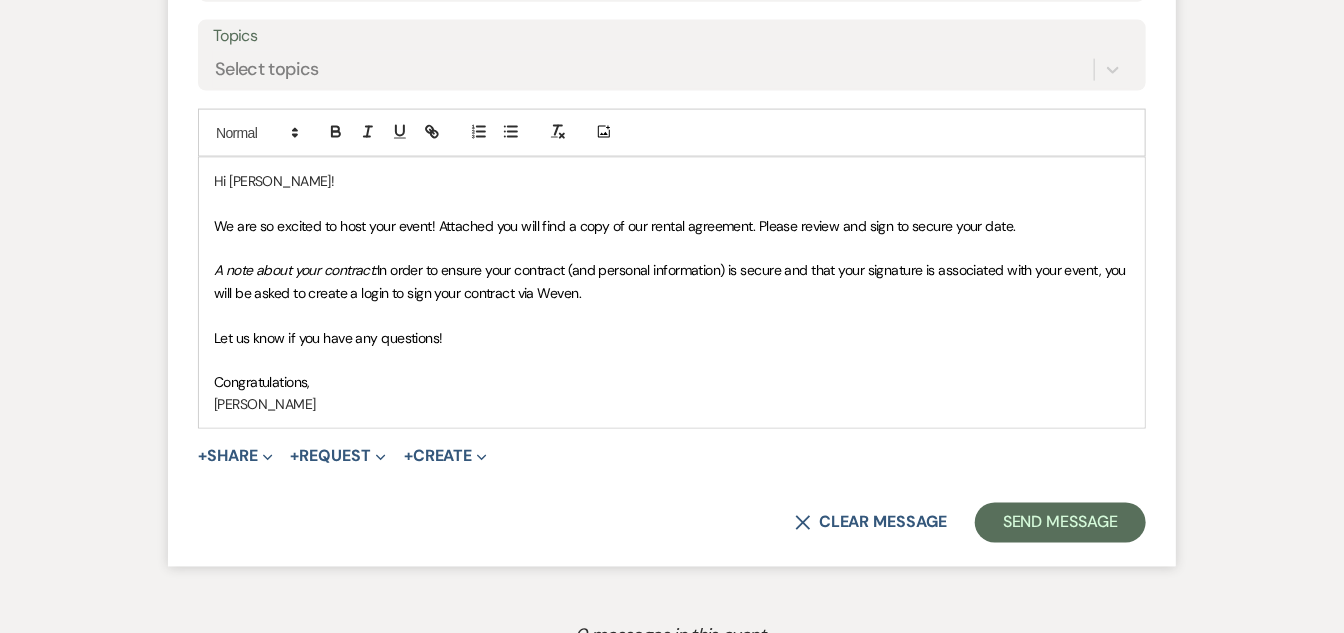click on "We are so excited to host your event! Attached you will find a copy of our rental agreement. Please review and sign to secure your date." at bounding box center [615, 226] 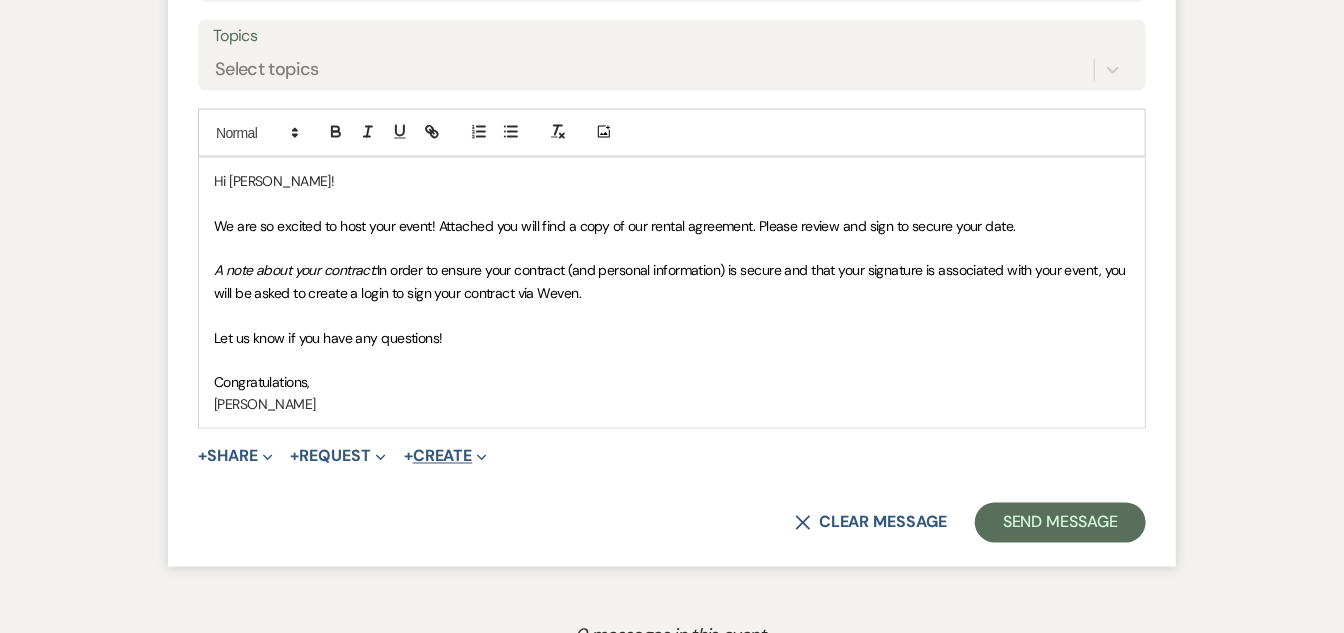click on "+  Create Expand" at bounding box center [445, 457] 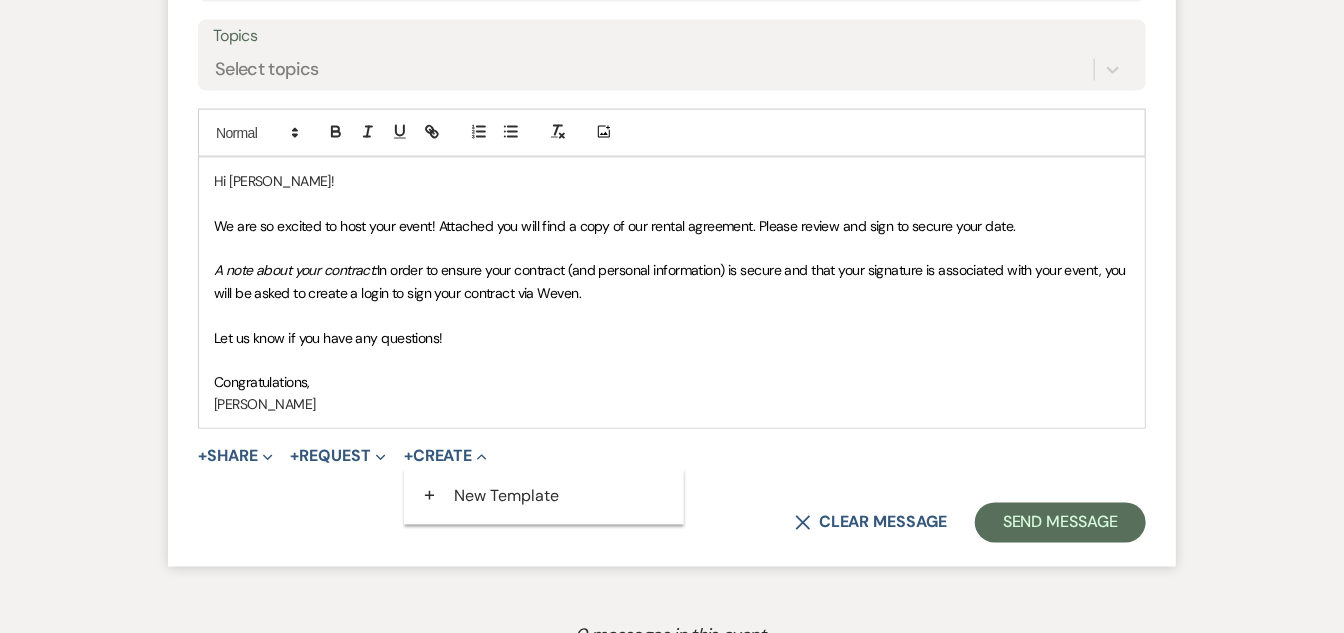 click on "+  Share Expand Doc Upload Documents Add Photo Images Pref Vendors Preferred vendors" at bounding box center (235, 457) 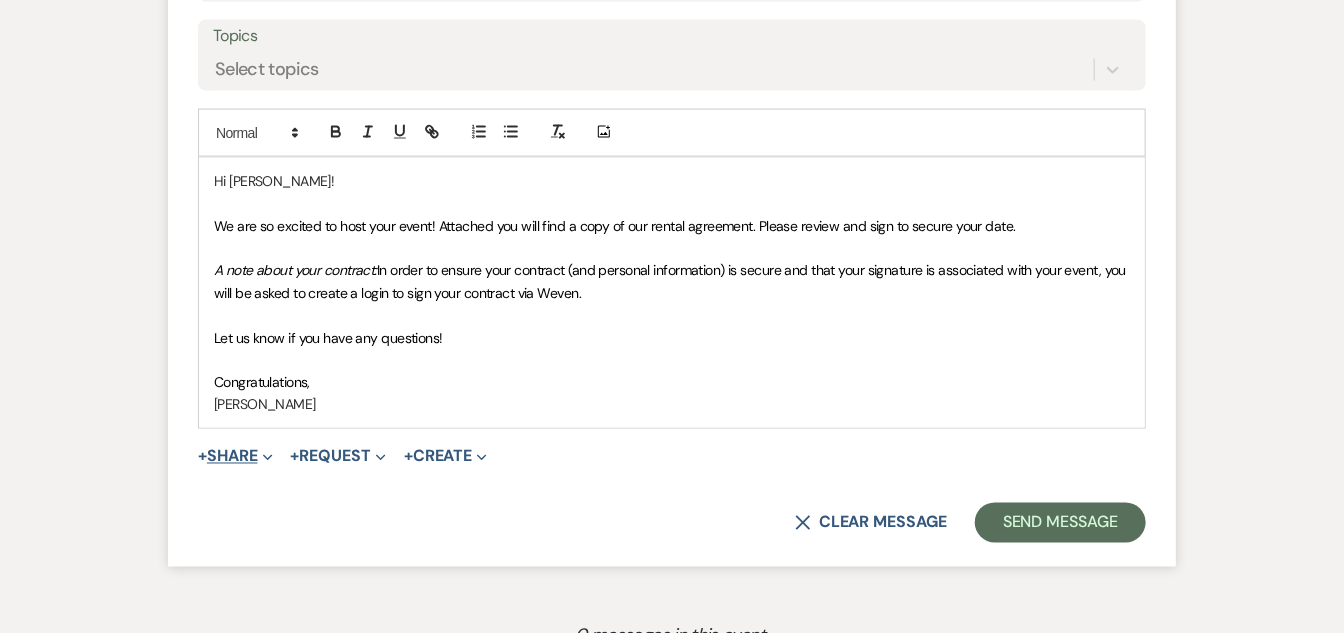 click on "+  Share Expand" at bounding box center [235, 457] 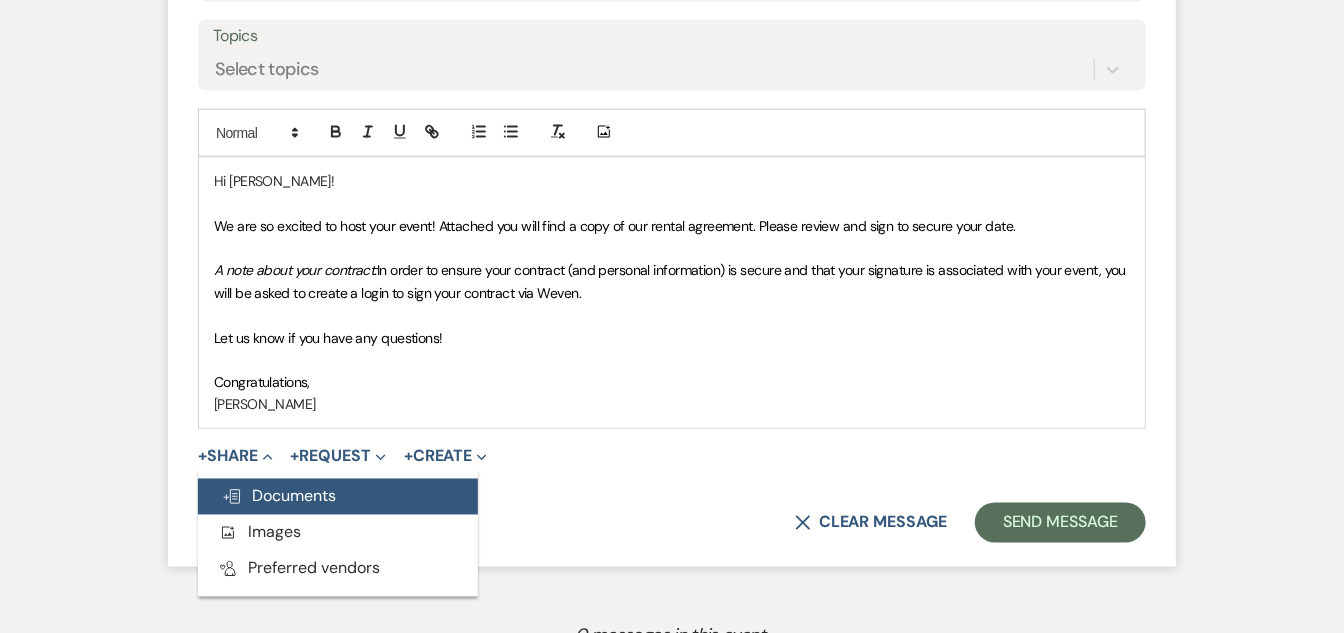 click on "Doc Upload Documents" at bounding box center (279, 496) 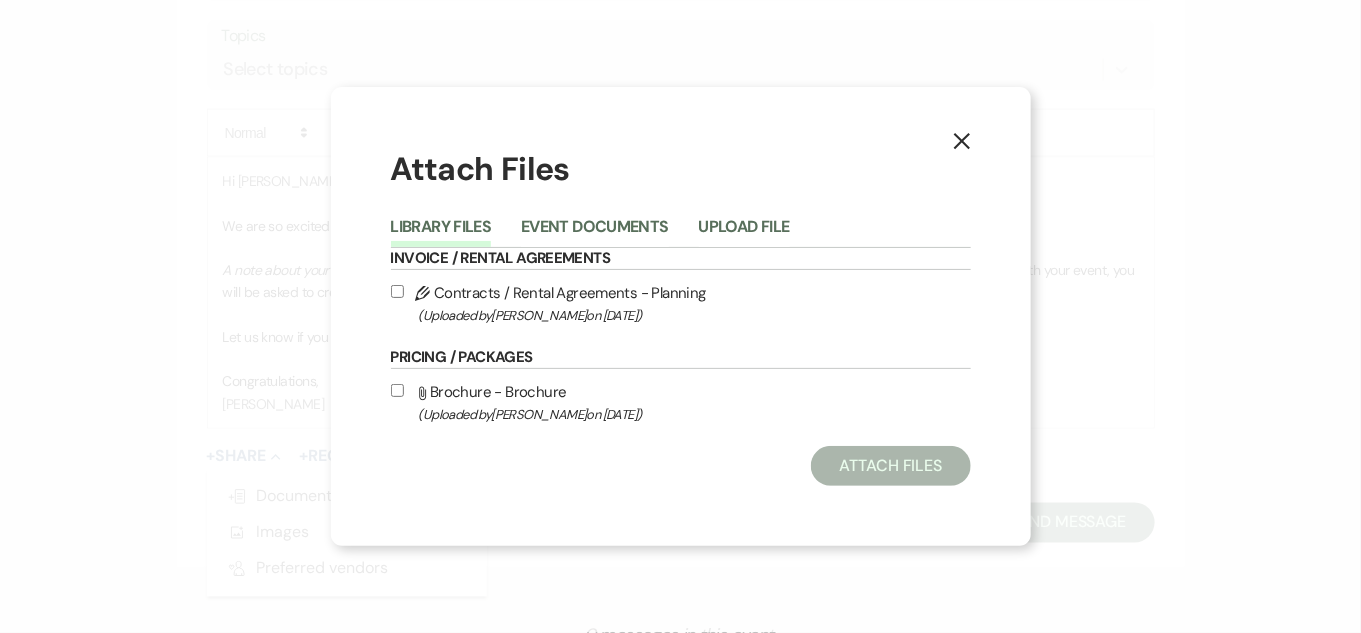 click on "Pencil Contracts / Rental Agreements - Planning  (Uploaded by  [PERSON_NAME]  on   [DATE] )" at bounding box center [681, 303] 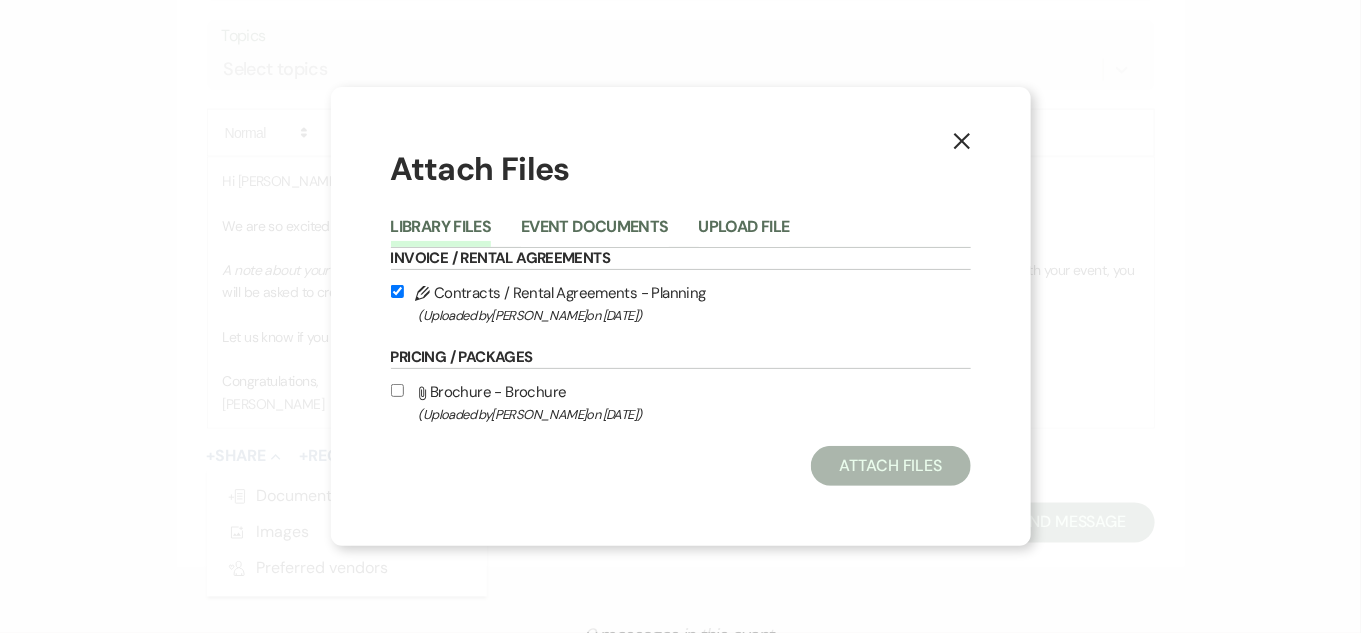 checkbox on "true" 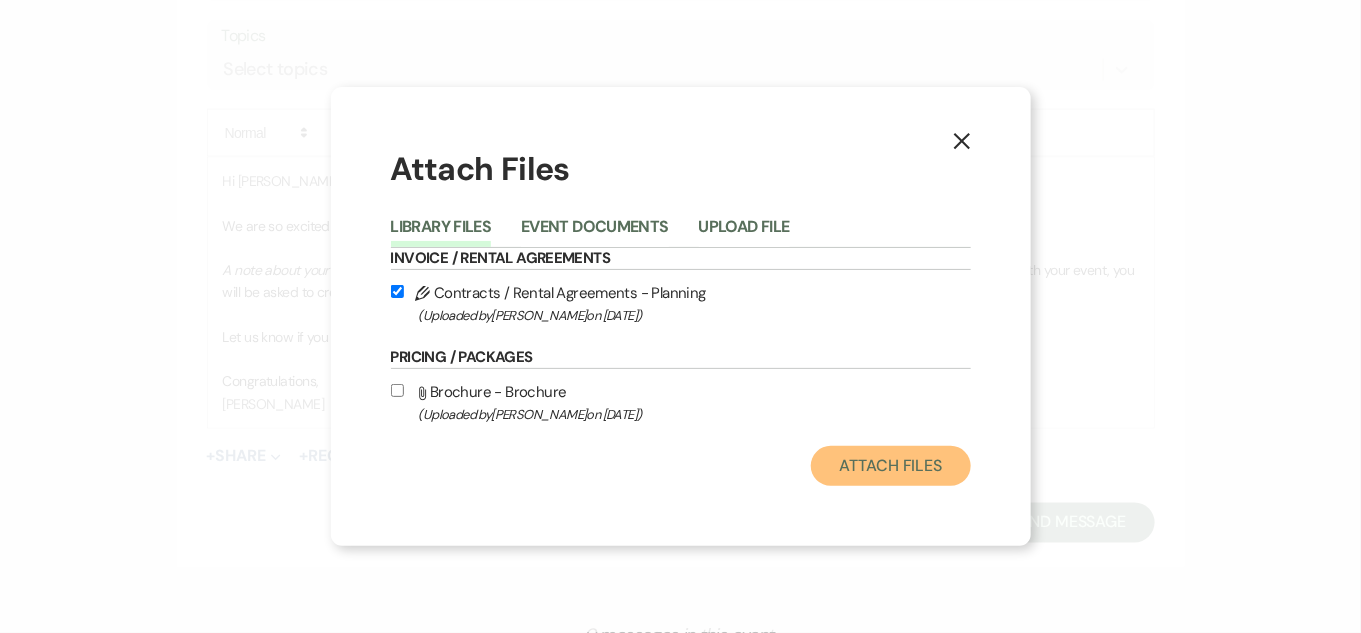 click on "Attach Files" at bounding box center (890, 466) 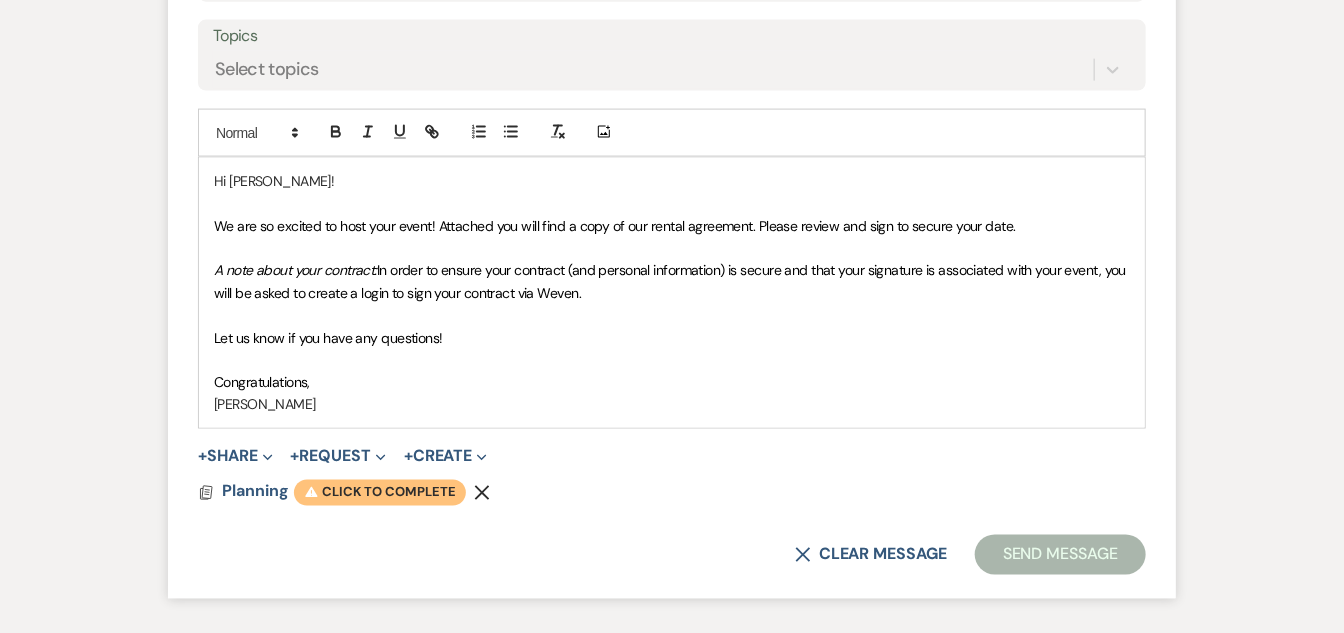 click on "Warning   Click to complete" at bounding box center [380, 493] 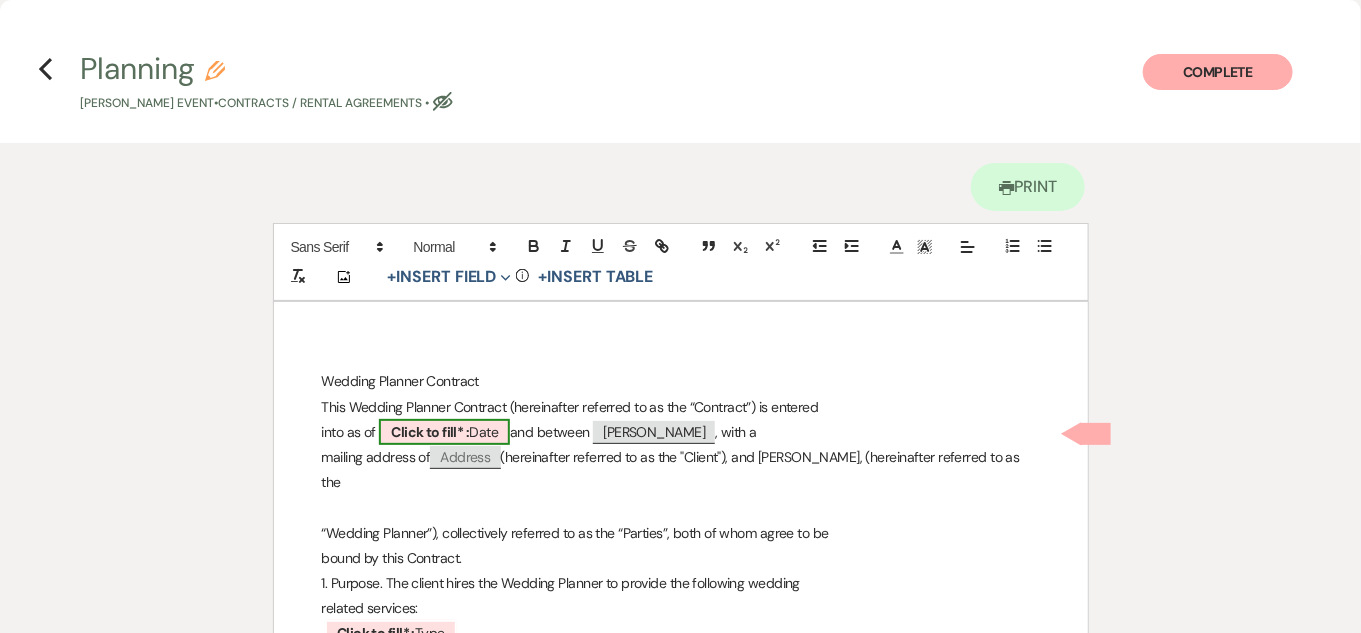 click on "Click to fill* :" at bounding box center [430, 432] 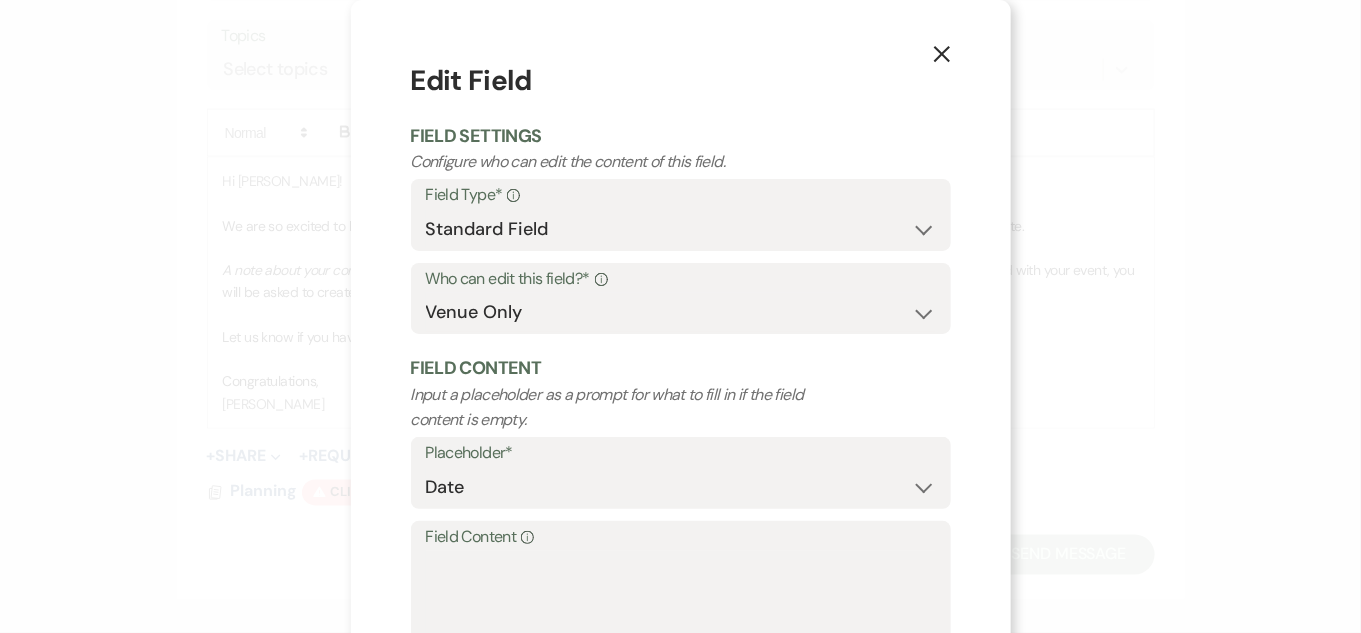 scroll, scrollTop: 141, scrollLeft: 0, axis: vertical 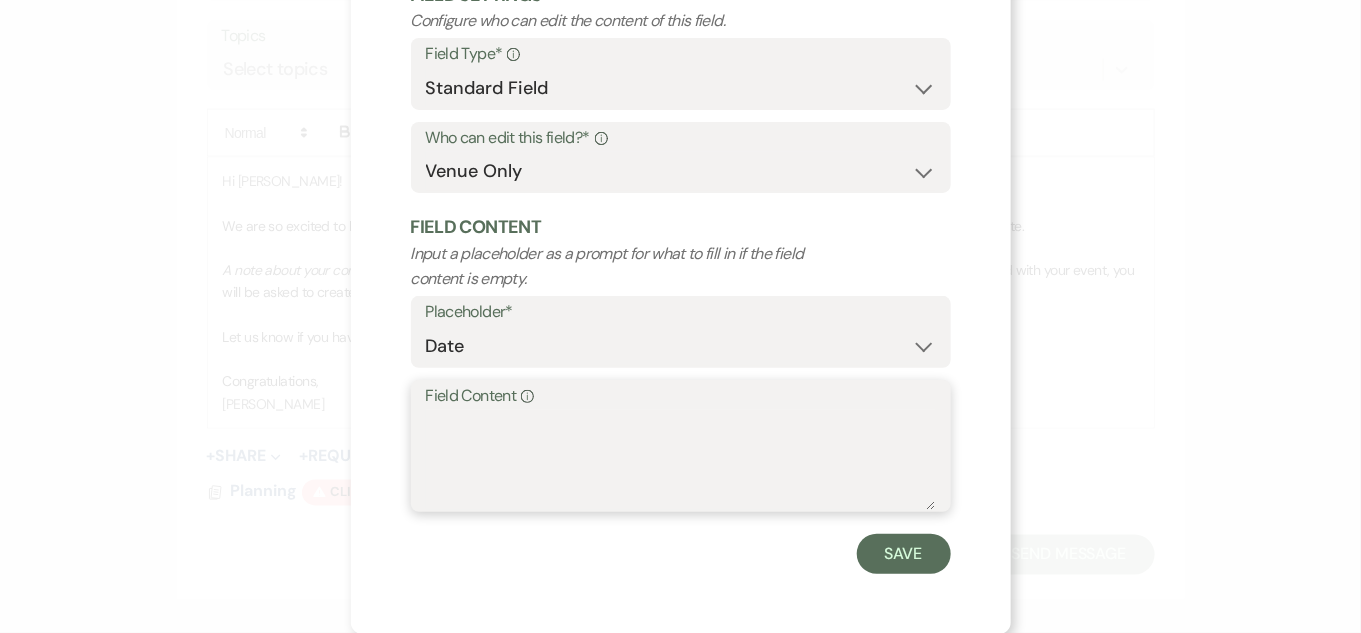 click on "Field Content Info" at bounding box center [681, 460] 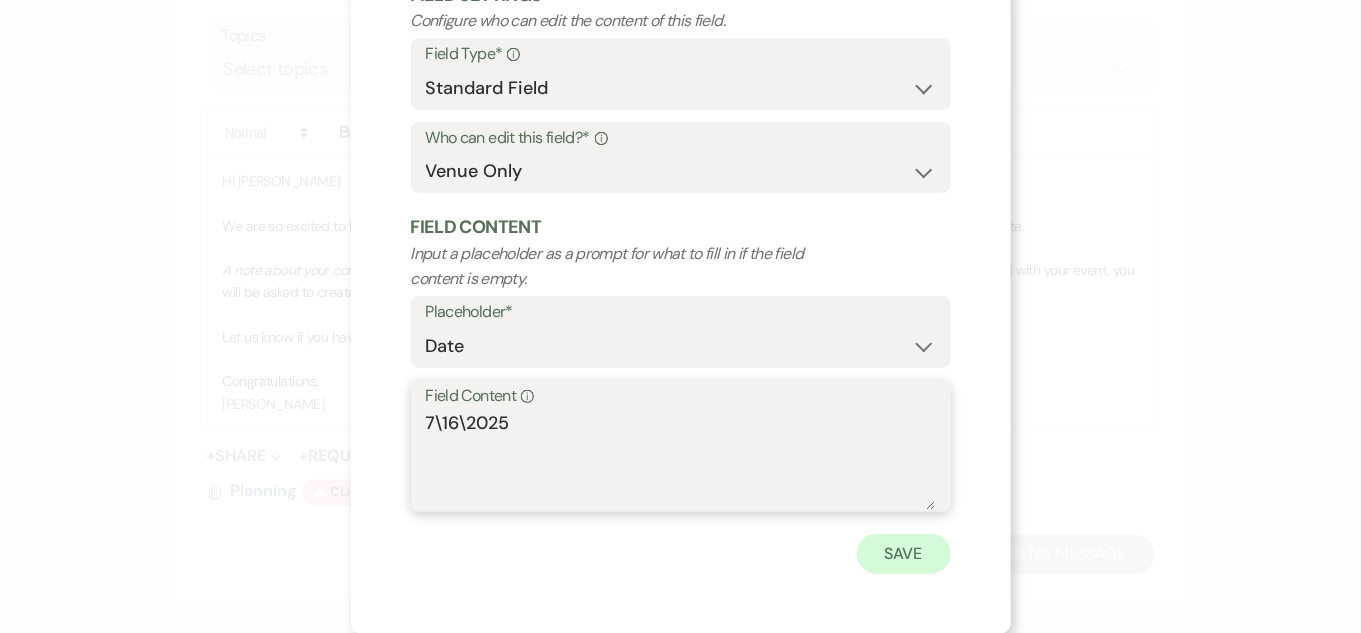 type on "7\16\2025" 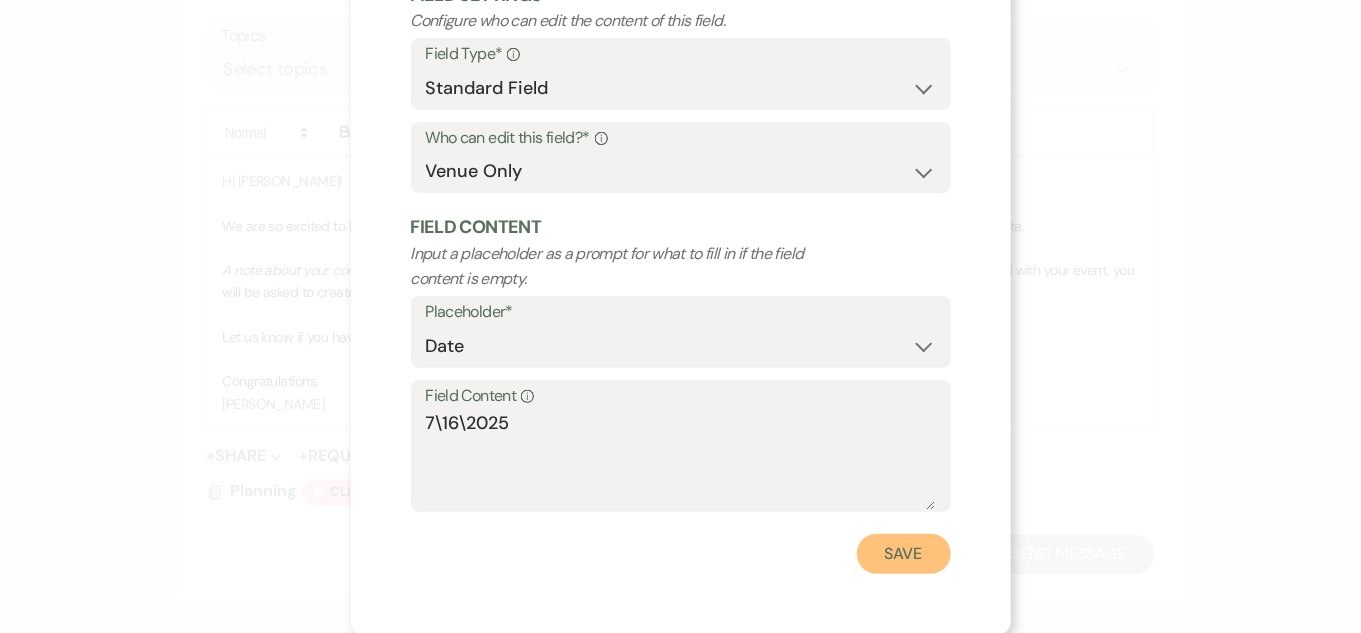 click on "Save" at bounding box center [904, 554] 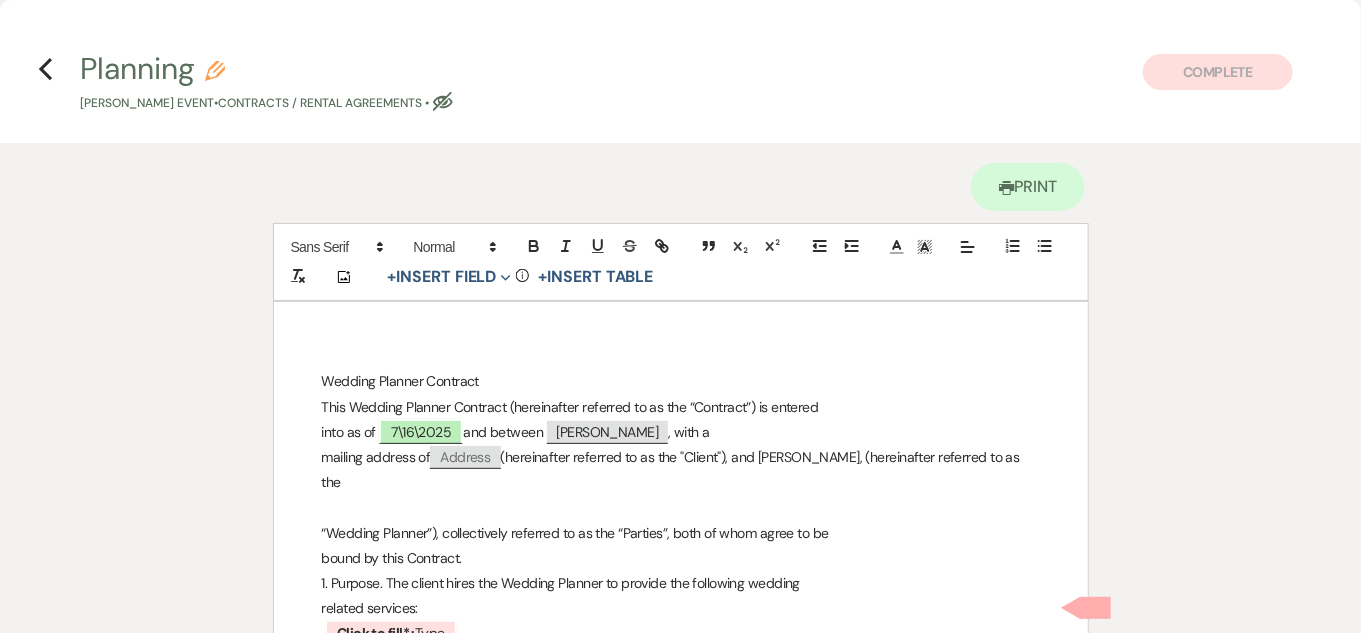 click on "Printer  Print                                                                                                                                                                                                                                                                                               Add Photo +  Insert Field Expand Standard Field Smart Field Signature Field Initial Field Info +  Insert Table Wedding Planner Contract This Wedding Planner Contract (hereinafter referred to as the “Contract”) is entered into as of
7\16\2025
and between  ﻿
[PERSON_NAME]
﻿  , with a mailing address of  ﻿ Address ﻿   (hereinafter referred to as the "Client"), and [PERSON_NAME], (hereinafter referred to as the “Wedding Planner”), collectively referred to as the “Parties”, both of whom agree to be bound by this Contract. 1. Purpose. The client hires the Wedding Planner to provide the following wedding related services: ﻿ ﻿" at bounding box center [680, 1462] 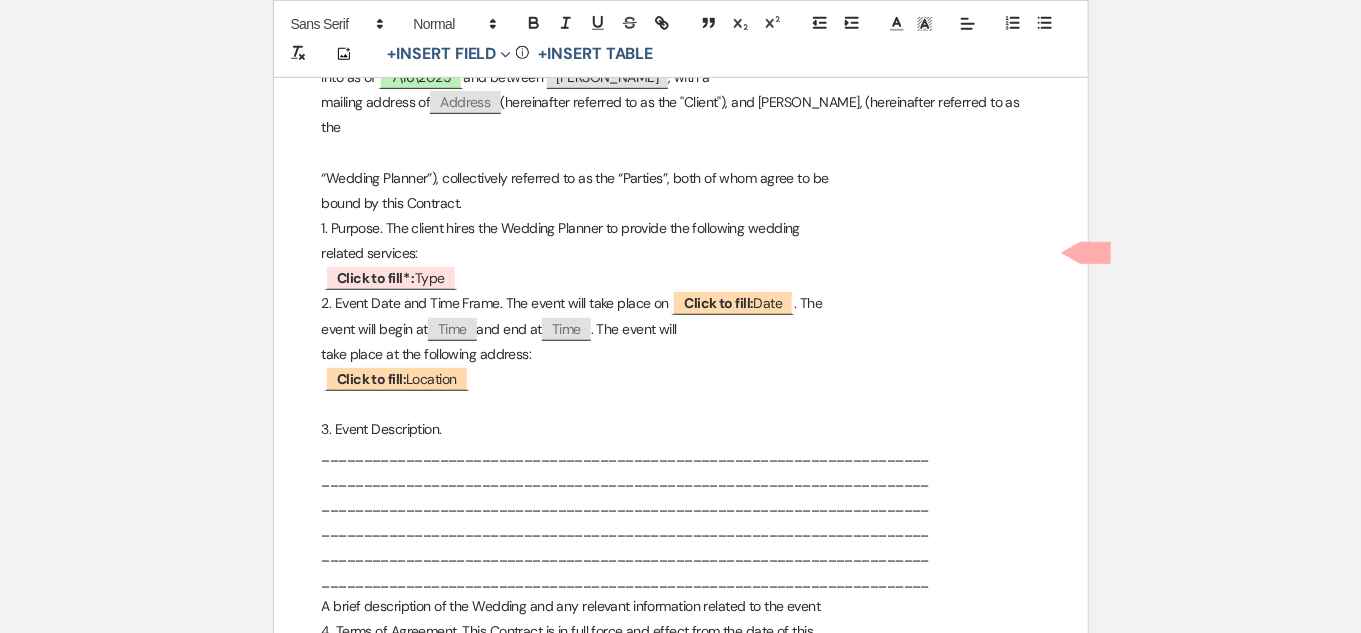 scroll, scrollTop: 400, scrollLeft: 0, axis: vertical 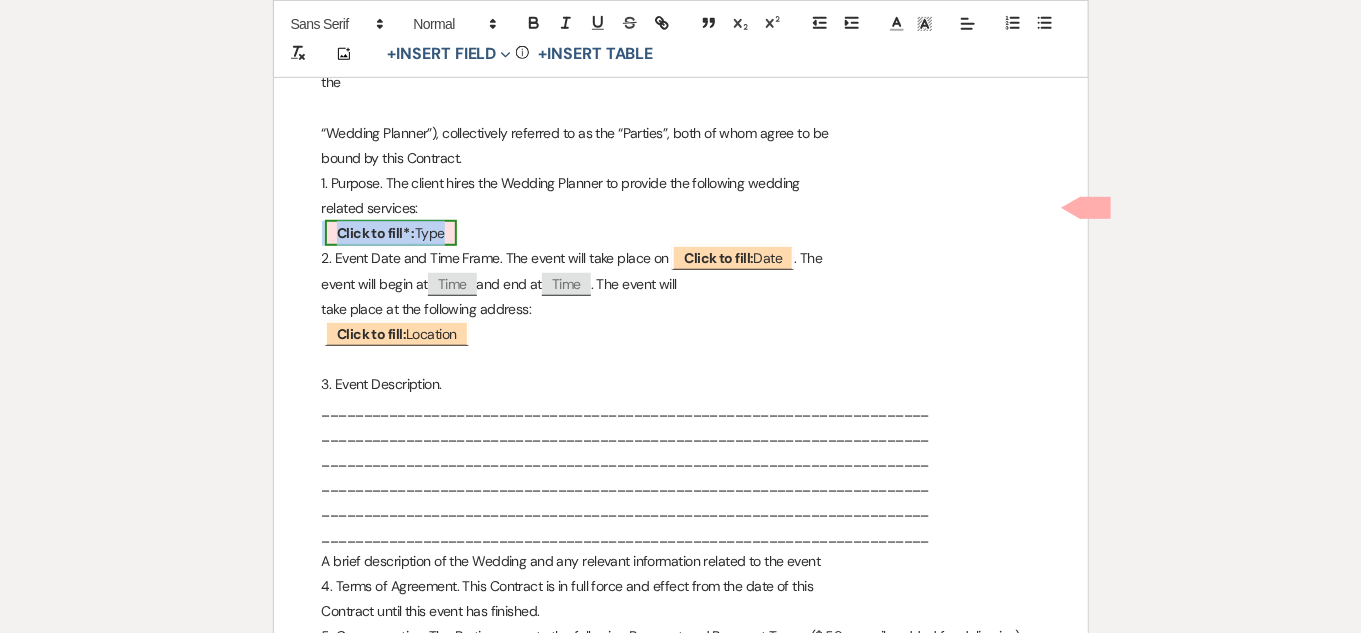click on "Click to fill* :" at bounding box center (376, 233) 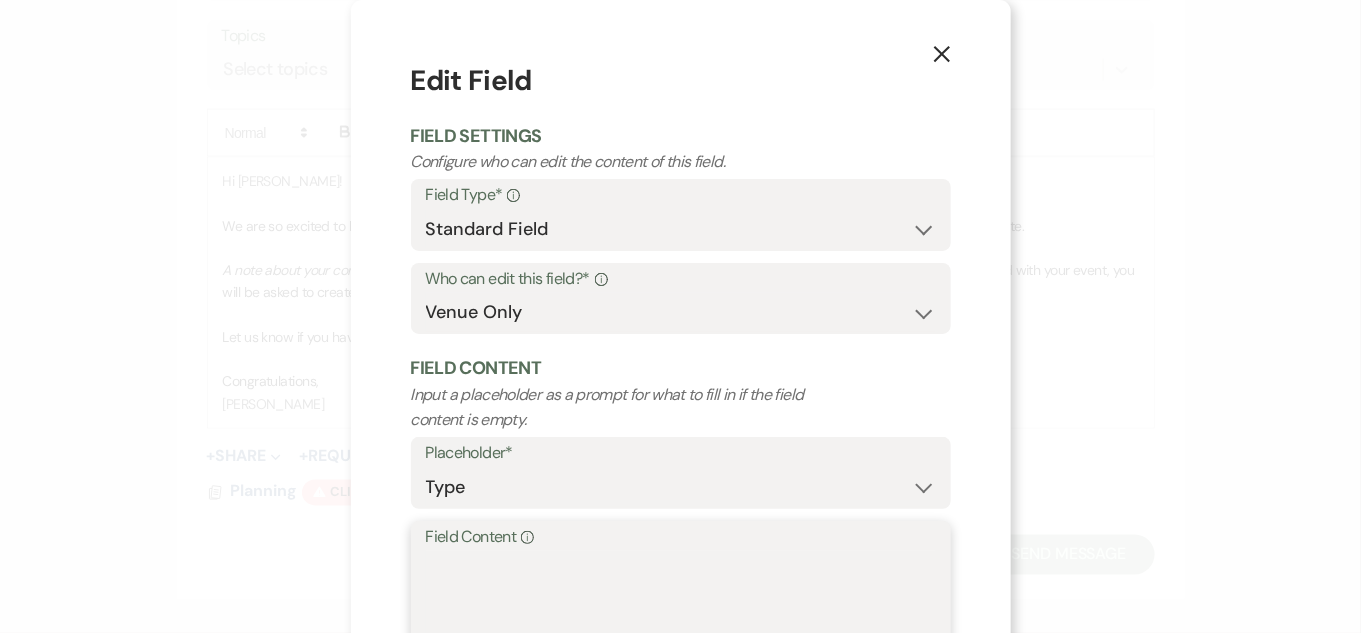 click on "Field Content Info" at bounding box center [681, 601] 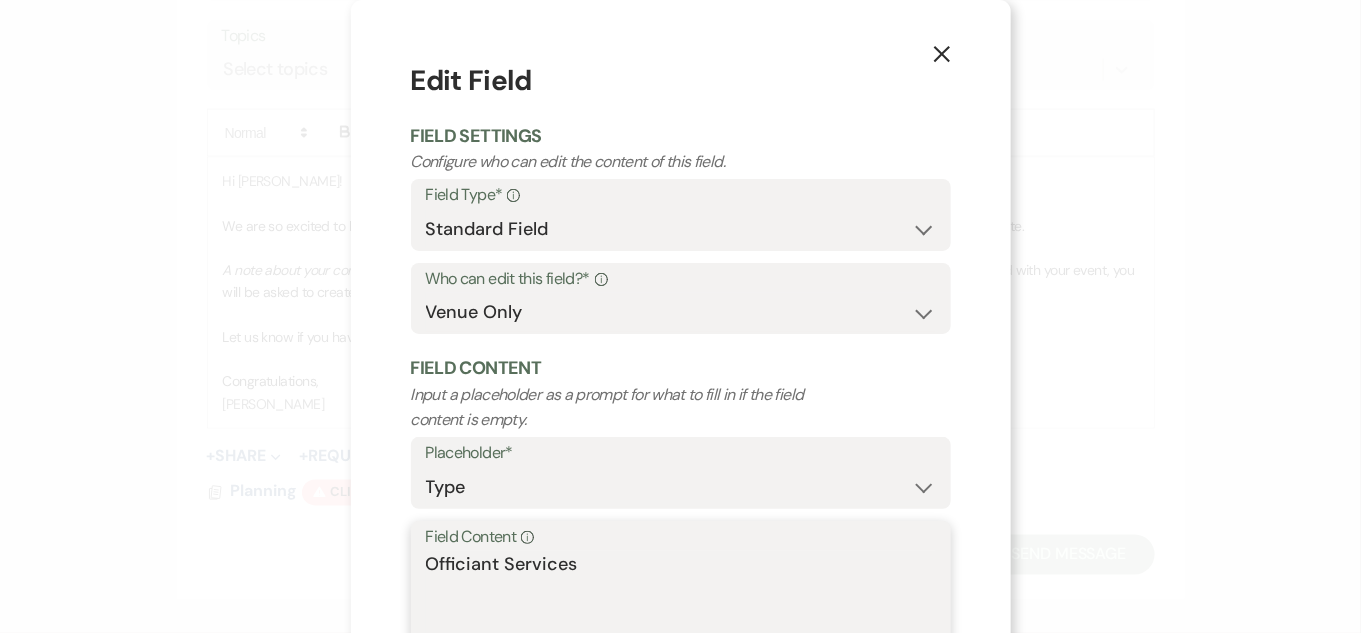 scroll, scrollTop: 141, scrollLeft: 0, axis: vertical 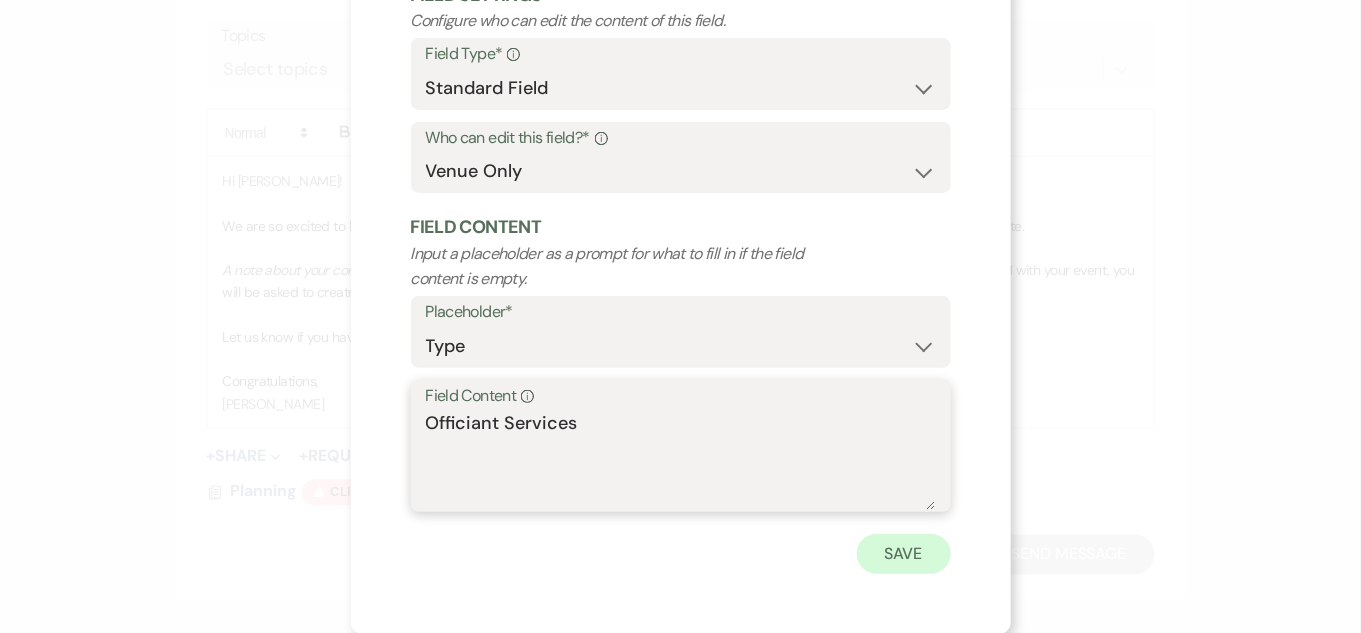 type on "Officiant Services" 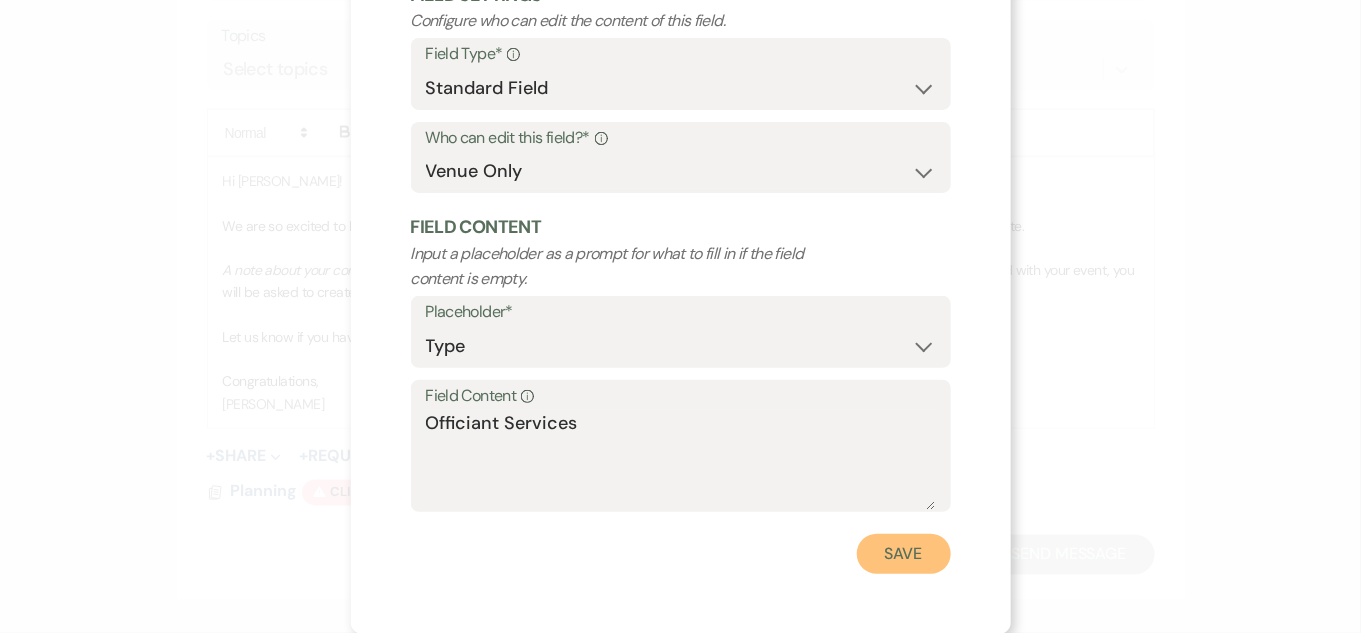 click on "Save" at bounding box center [904, 554] 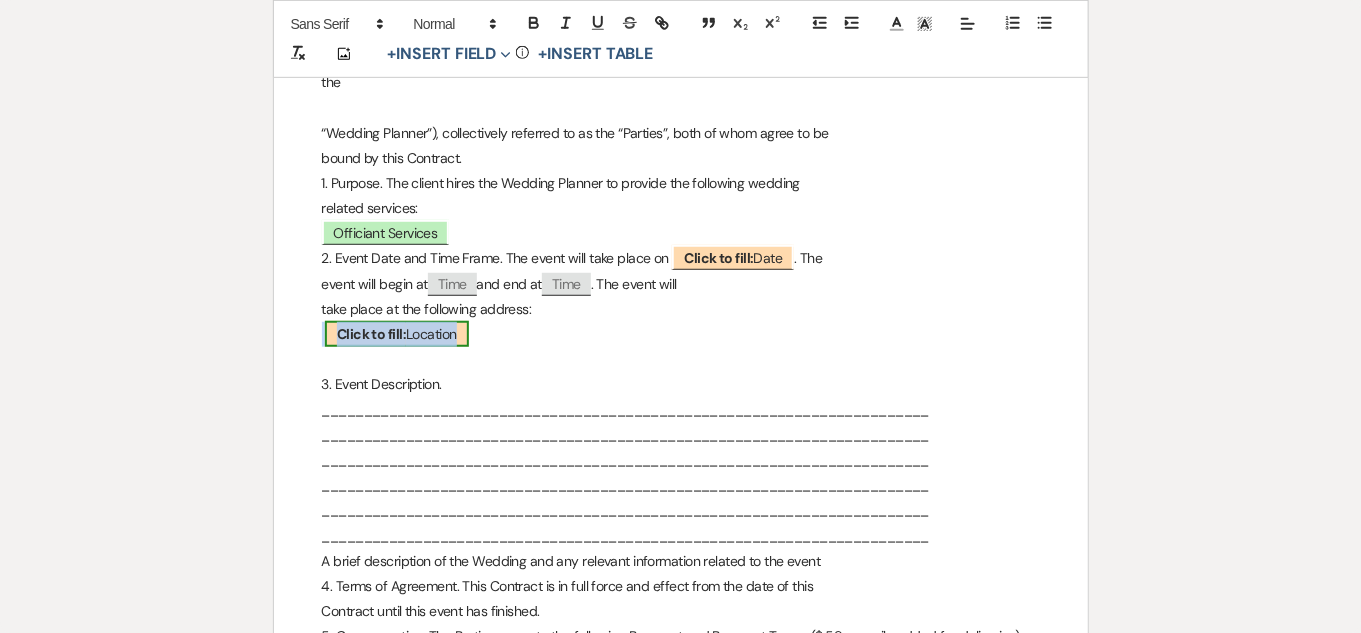 click on "Click to fill:
Location" at bounding box center (397, 334) 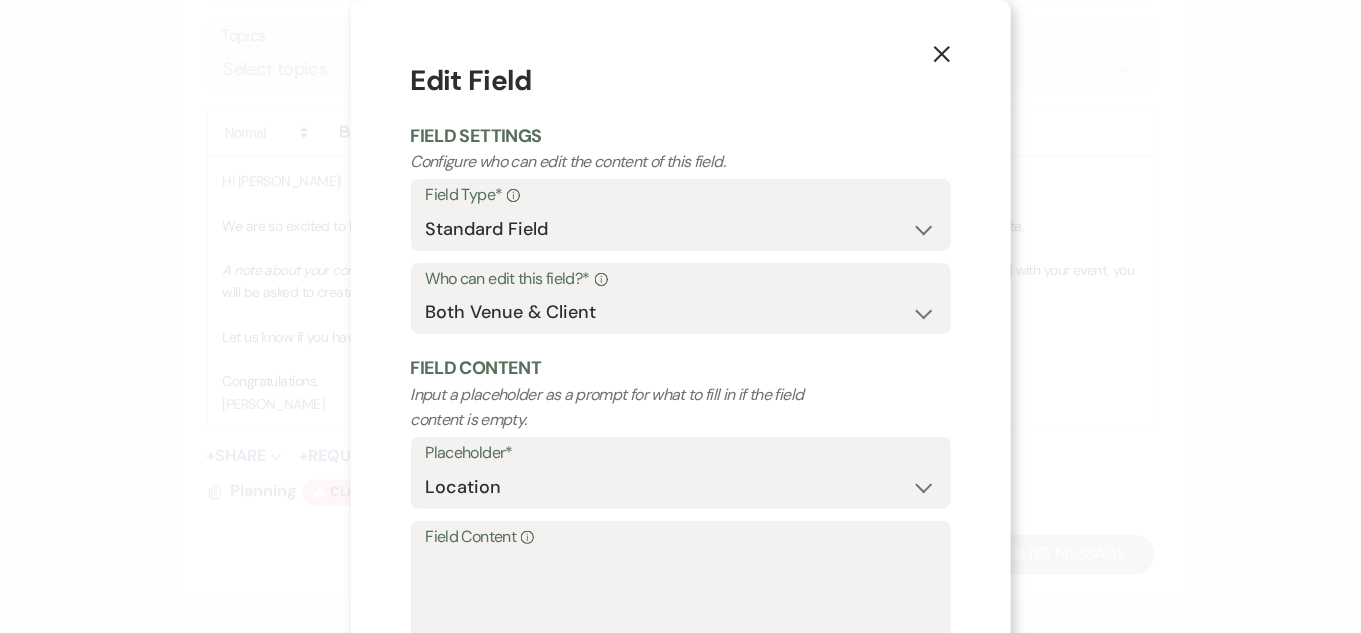 scroll, scrollTop: 46, scrollLeft: 0, axis: vertical 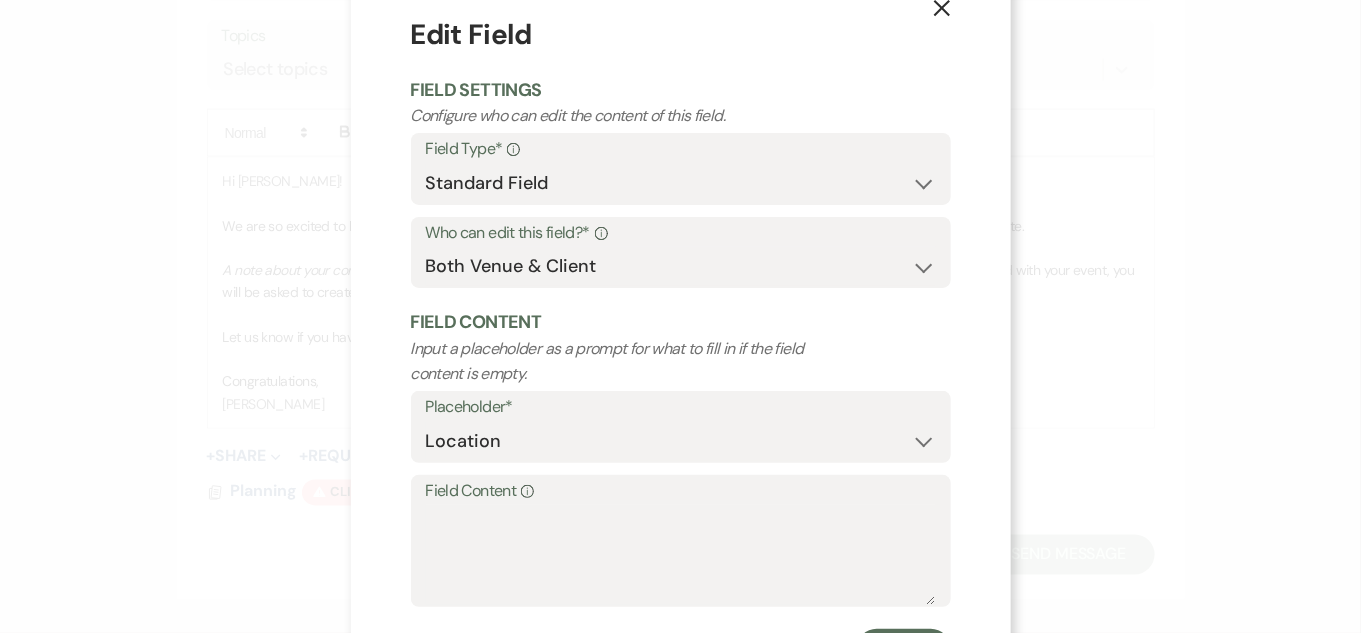 click on "X" at bounding box center (942, 7) 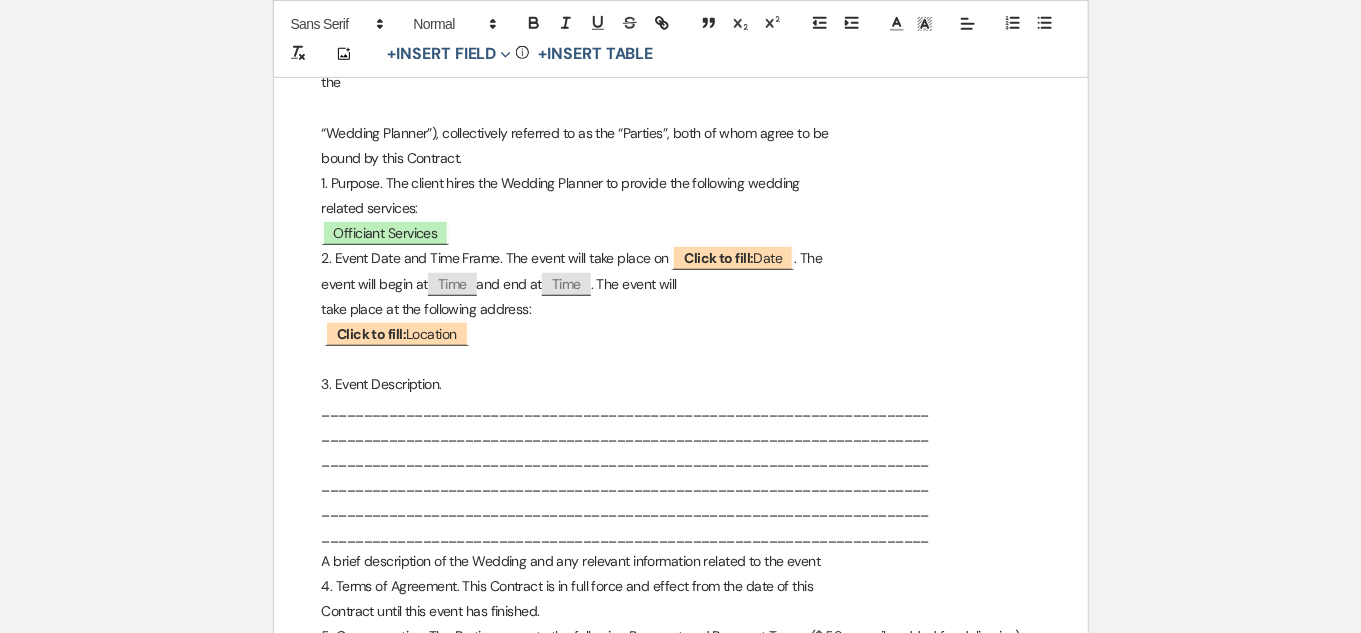 click at bounding box center (681, 359) 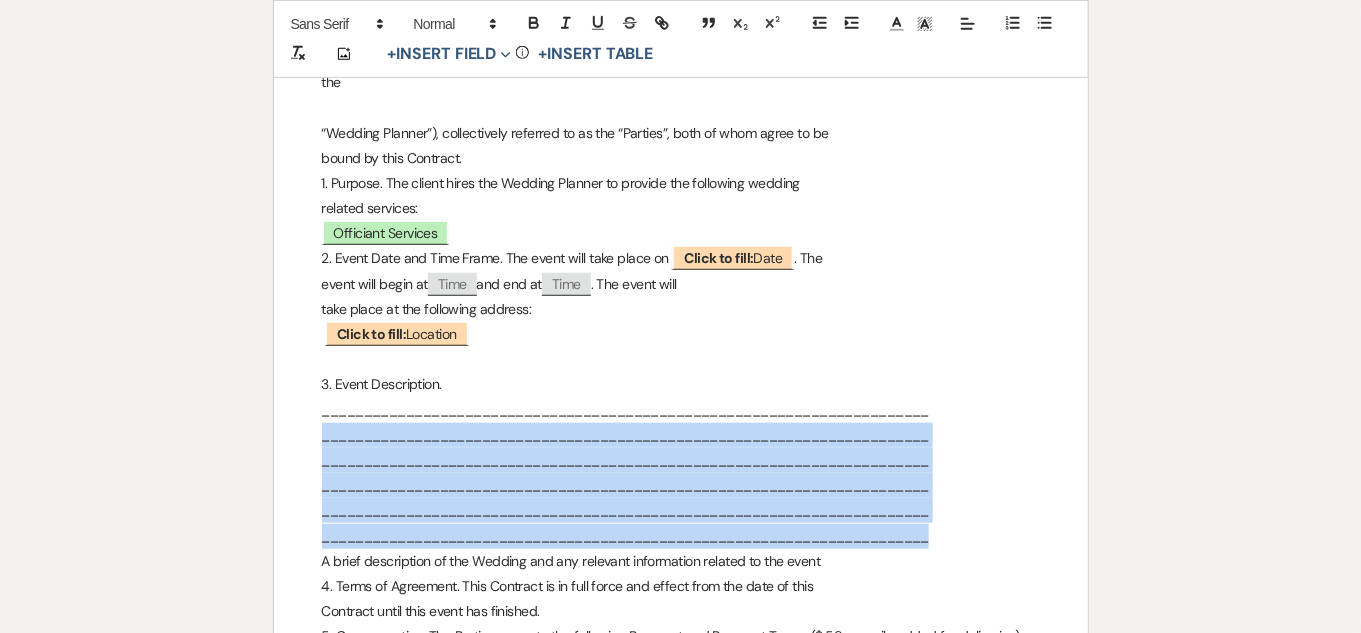drag, startPoint x: 947, startPoint y: 518, endPoint x: 297, endPoint y: 408, distance: 659.242 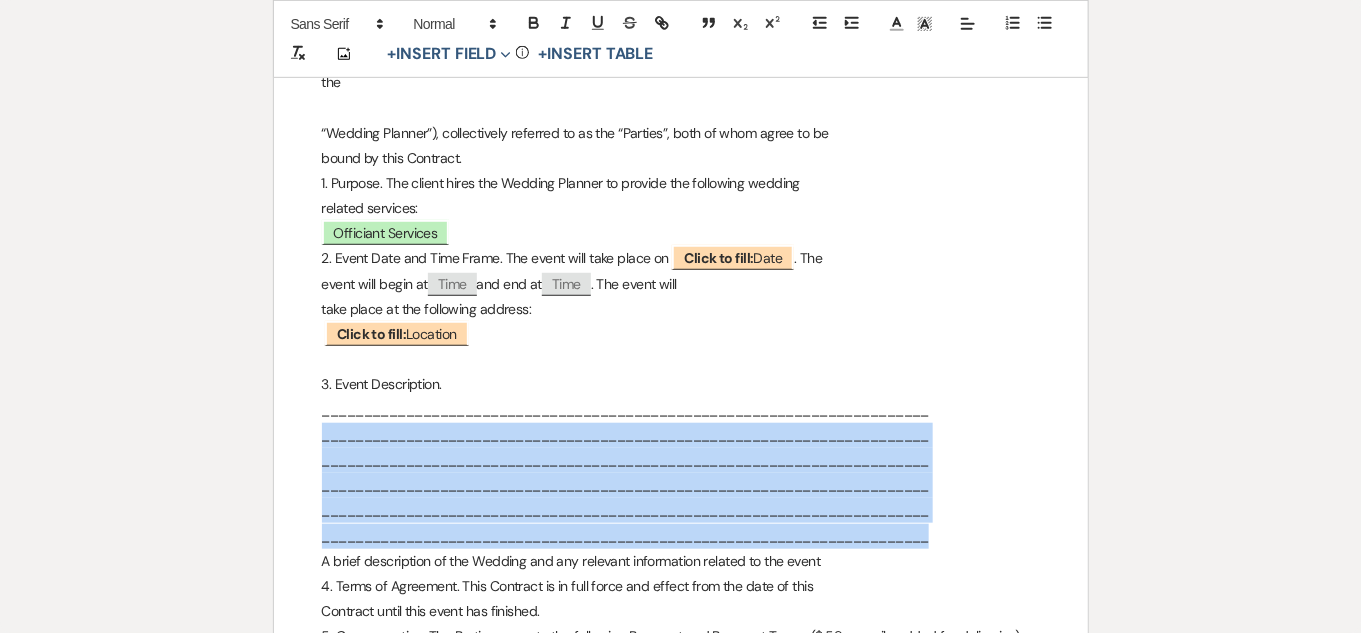click on "Wedding Planner Contract This Wedding Planner Contract (hereinafter referred to as the “Contract”) is entered into as of
7\16\2025
and between  ﻿
[PERSON_NAME]
﻿  , with a mailing address of  ﻿ Address ﻿   (hereinafter referred to as the "Client"), and [PERSON_NAME], (hereinafter referred to as the “Wedding Planner”), collectively referred to as the “Parties”, both of whom agree to be bound by this Contract. 1. Purpose. The client hires the Wedding Planner to provide the following wedding related services:
Officiant Services
2. Event Date and Time Frame. The event will take place on  ﻿
Click to fill:
Date
﻿  . The event will begin at  ﻿ Time ﻿  and end at  ﻿ Time ﻿  . The event will take place at the following address:  ﻿
Click to fill:
Location
﻿   3. Event Description. ﻿" at bounding box center (681, 1111) 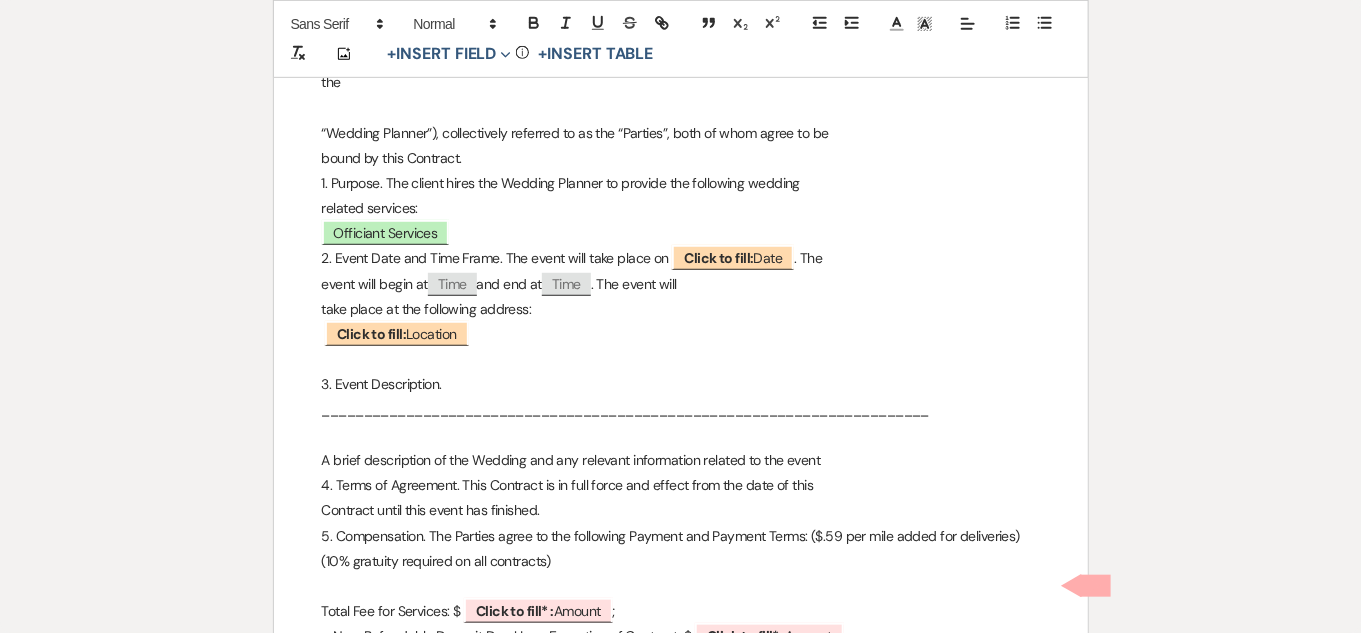 drag, startPoint x: 321, startPoint y: 403, endPoint x: 319, endPoint y: 388, distance: 15.132746 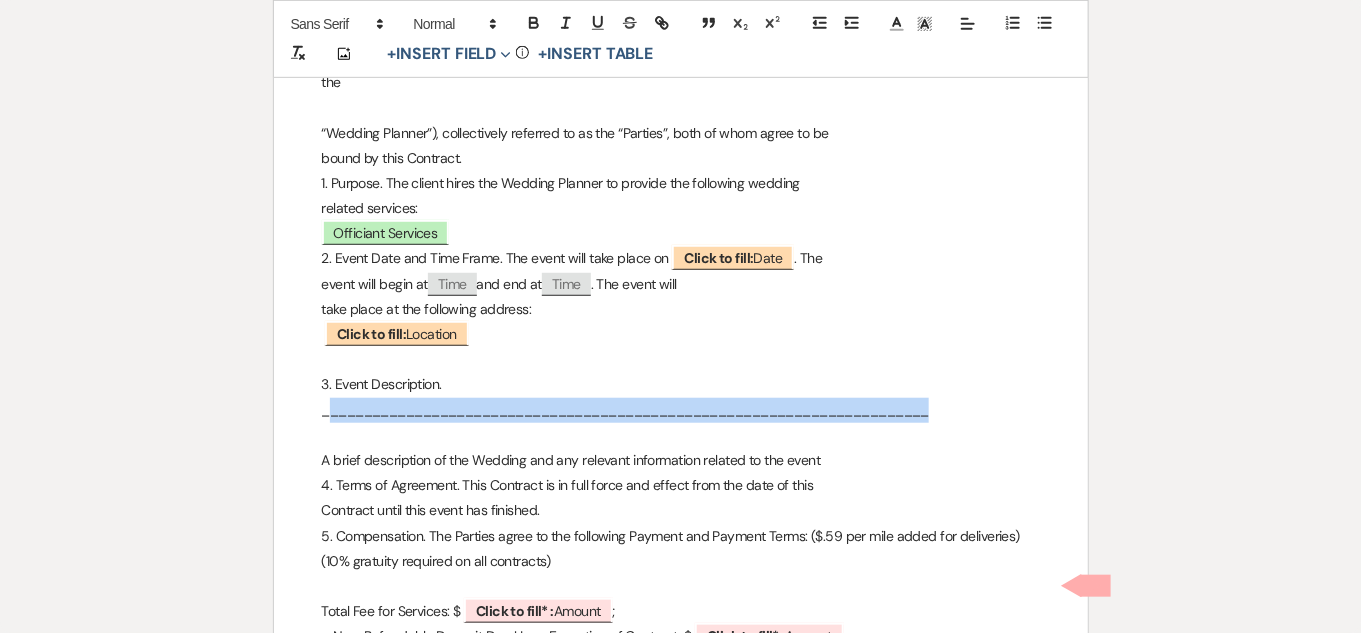 drag, startPoint x: 328, startPoint y: 395, endPoint x: 948, endPoint y: 385, distance: 620.0806 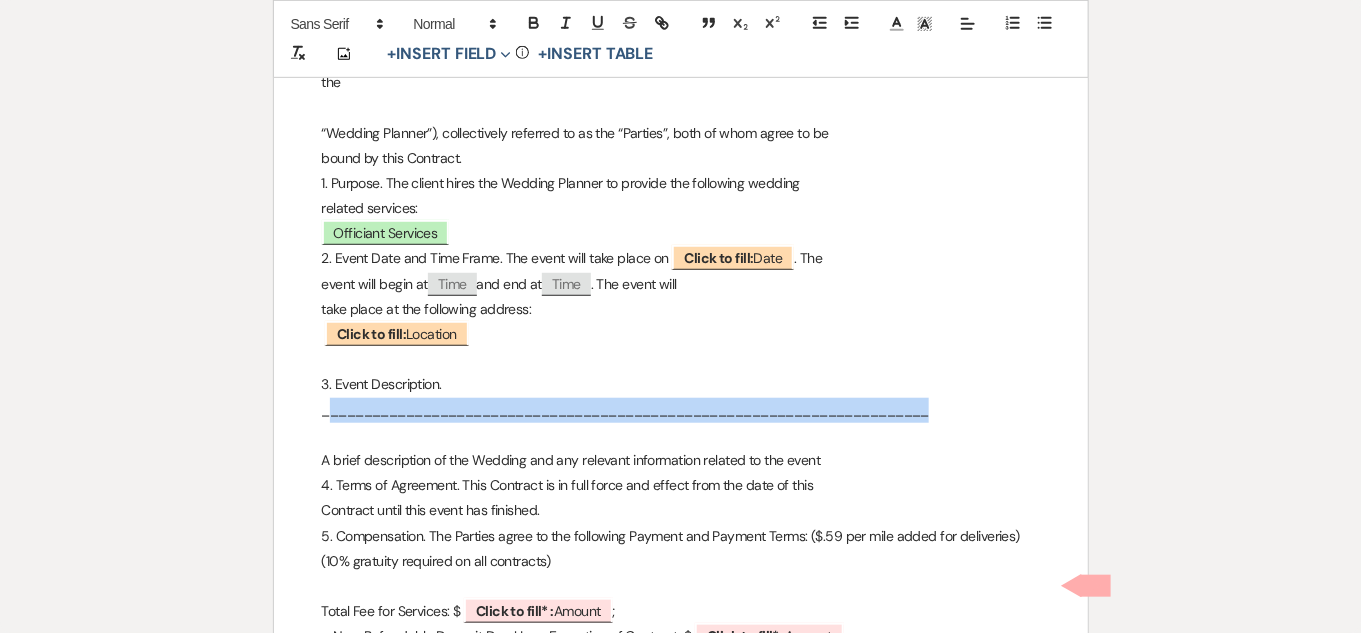 click on "________________________________________________________________________" at bounding box center (681, 410) 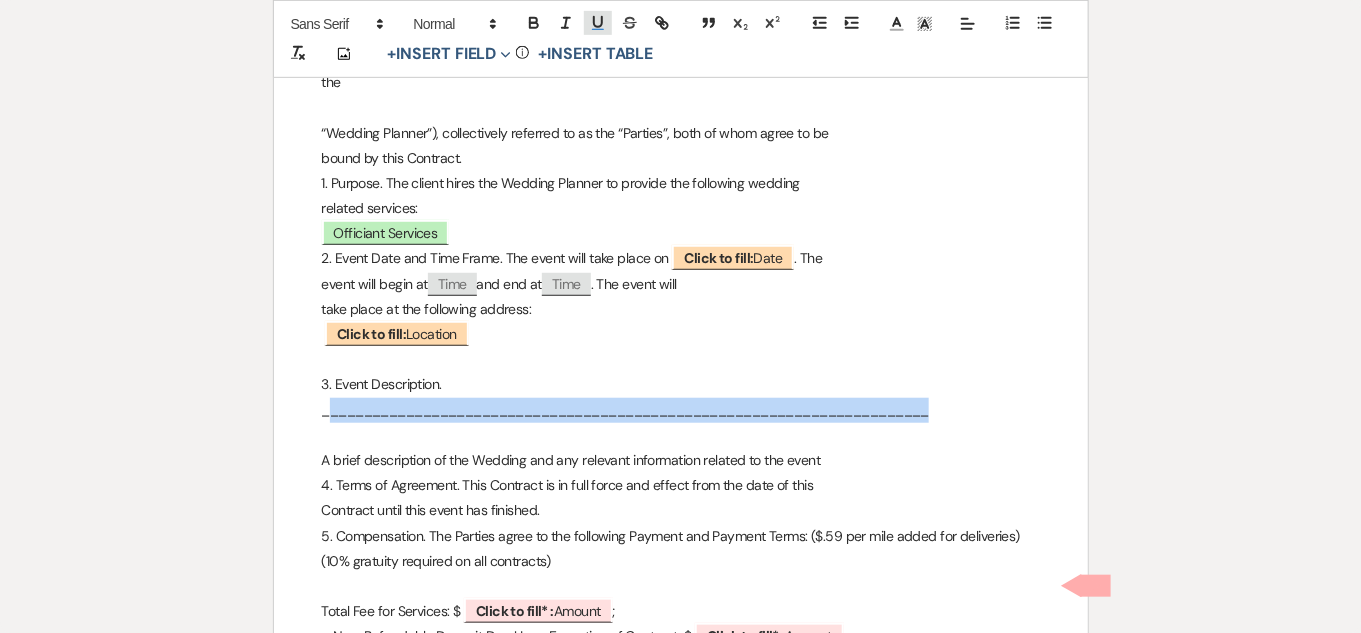 click 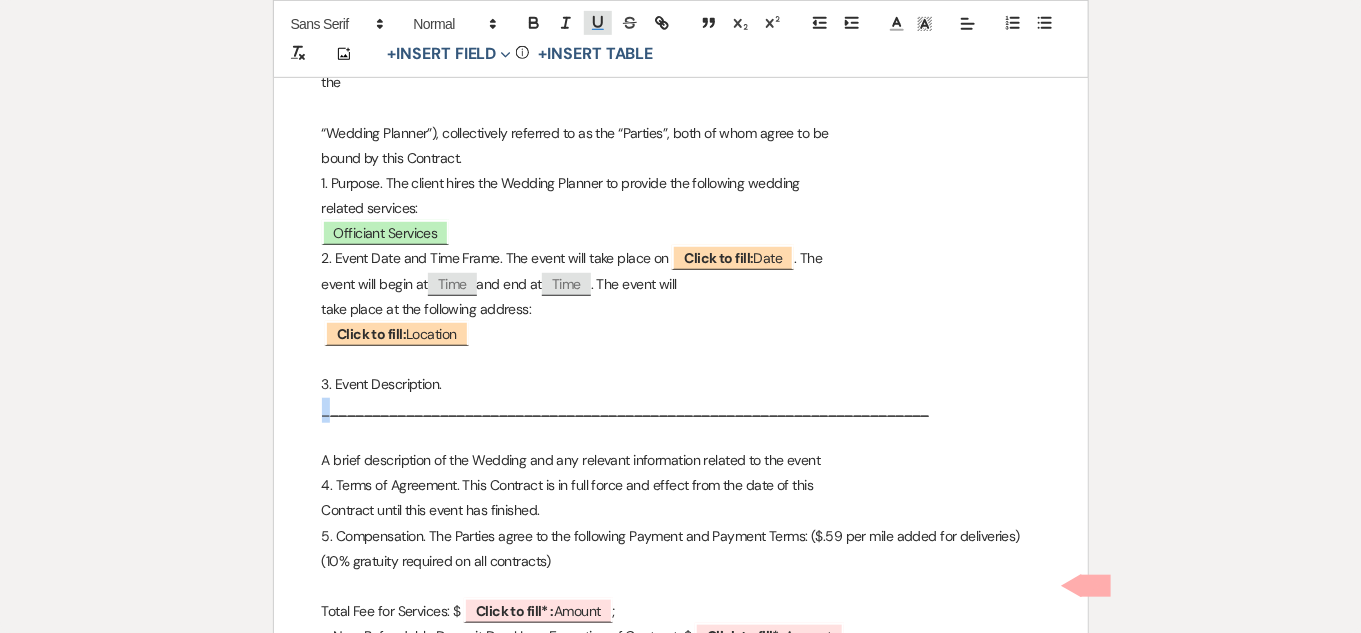 click 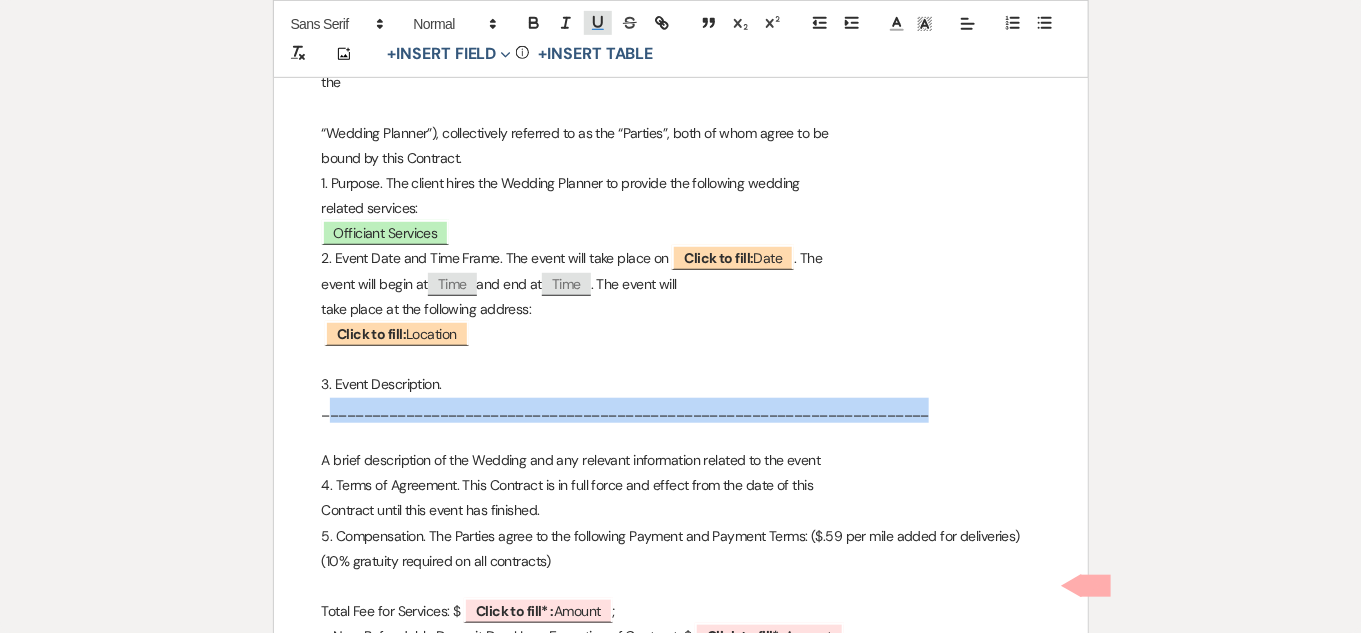 type 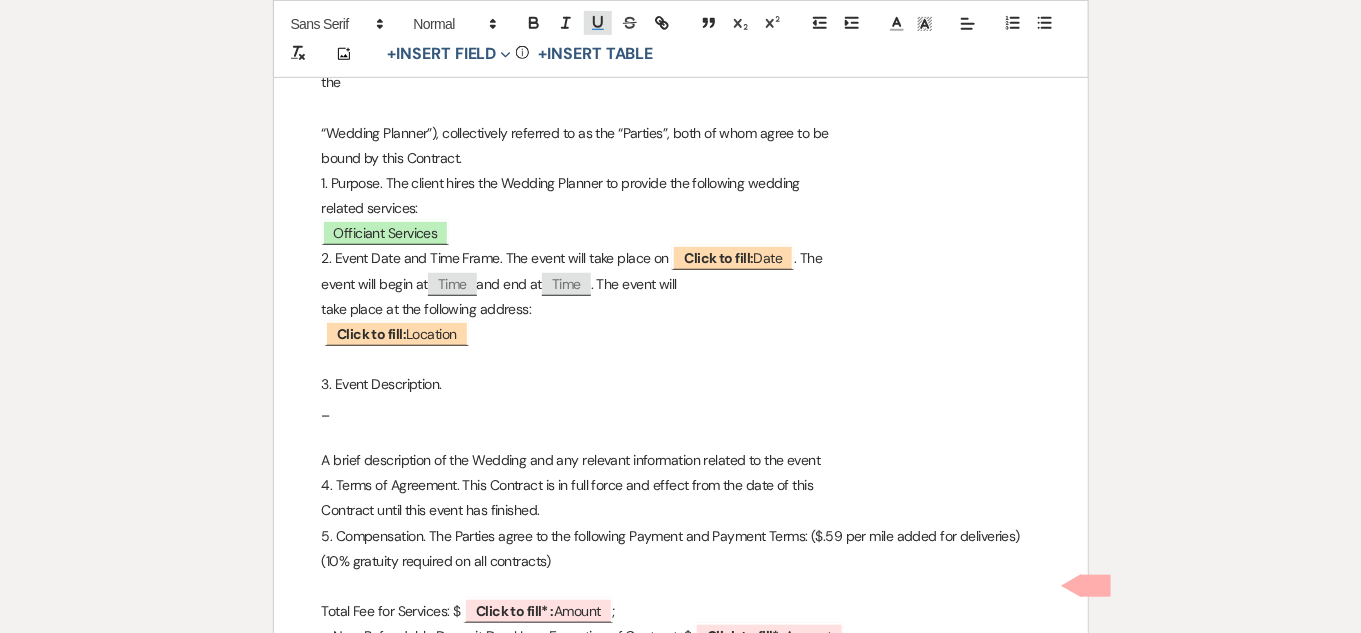 click 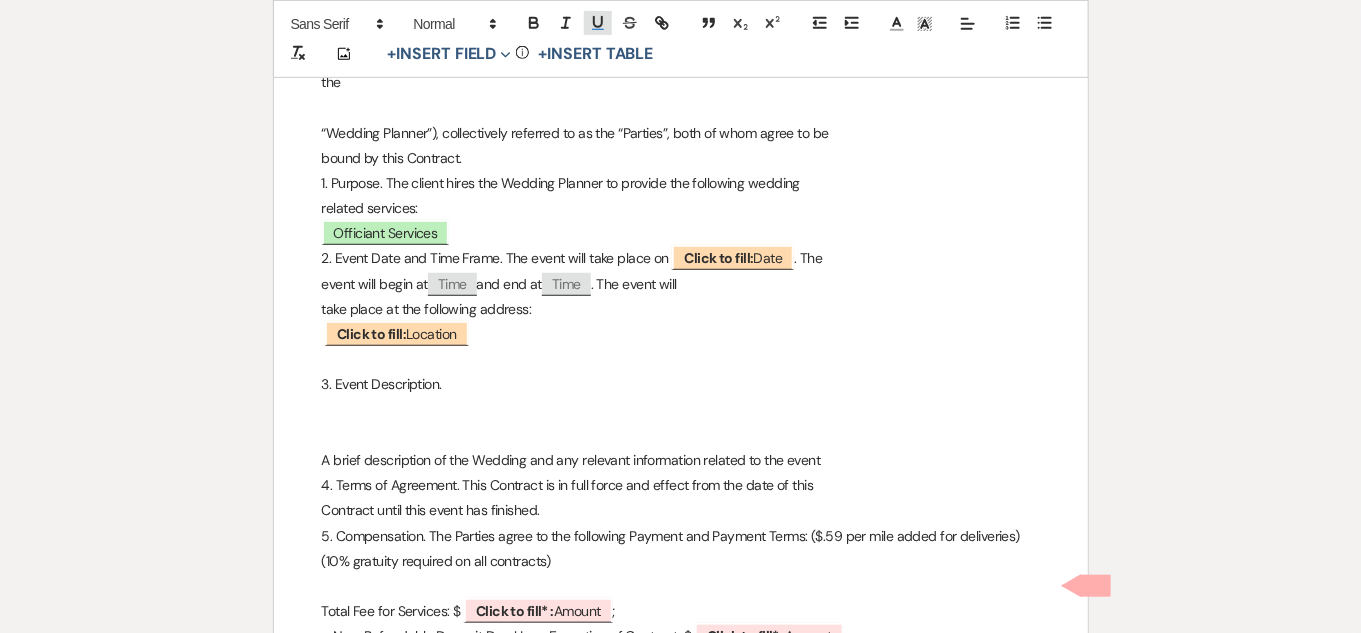 click 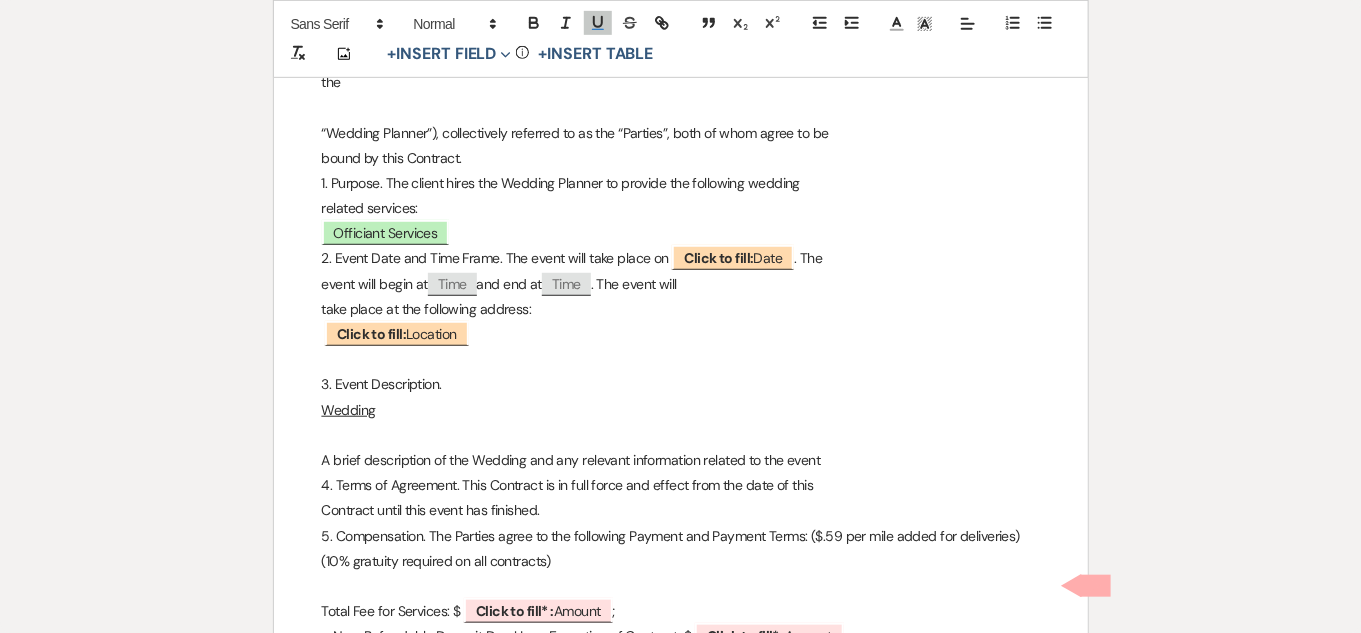 click on "Printer  Print   Saving ...                                                                                                                                                                                                                                                                                           Add Photo +  Insert Field Expand Standard Field Smart Field Signature Field Initial Field Info +  Insert Table Wedding Planner Contract This Wedding Planner Contract (hereinafter referred to as the “Contract”) is entered into as of
7\16\2025
and between  ﻿
[PERSON_NAME]
﻿  , with a mailing address of  ﻿ Address ﻿   (hereinafter referred to as the "Client"), and [PERSON_NAME], (hereinafter referred to as the “Wedding Planner”), collectively referred to as the “Parties”, both of whom agree to be bound by this Contract. 1. Purpose. The client hires the Wedding Planner to provide the following wedding related services:" at bounding box center [680, 1011] 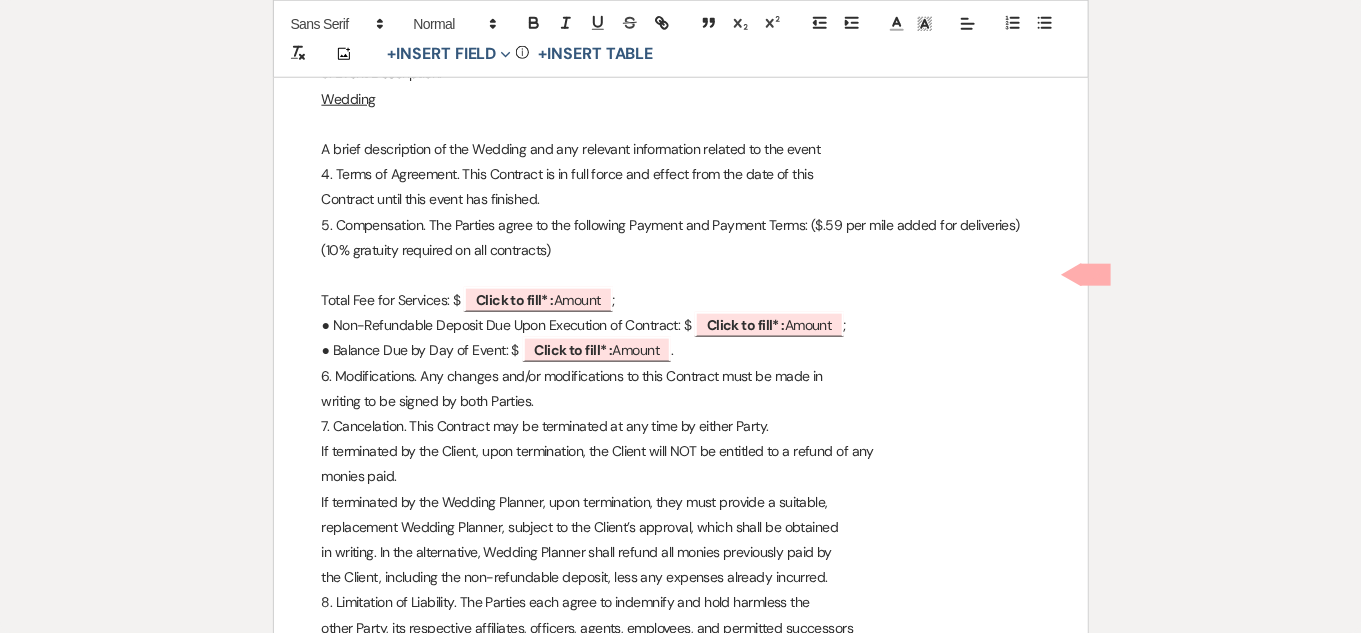 scroll, scrollTop: 755, scrollLeft: 0, axis: vertical 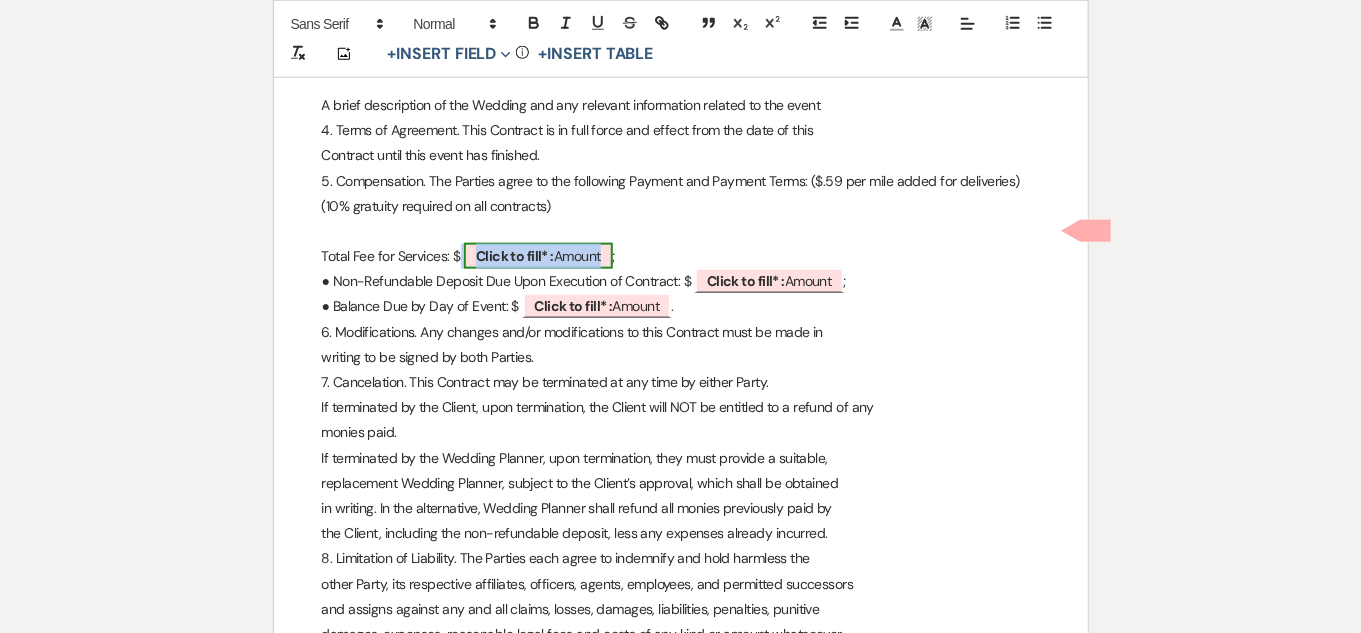 click on "Click to fill* :
Amount" at bounding box center (538, 256) 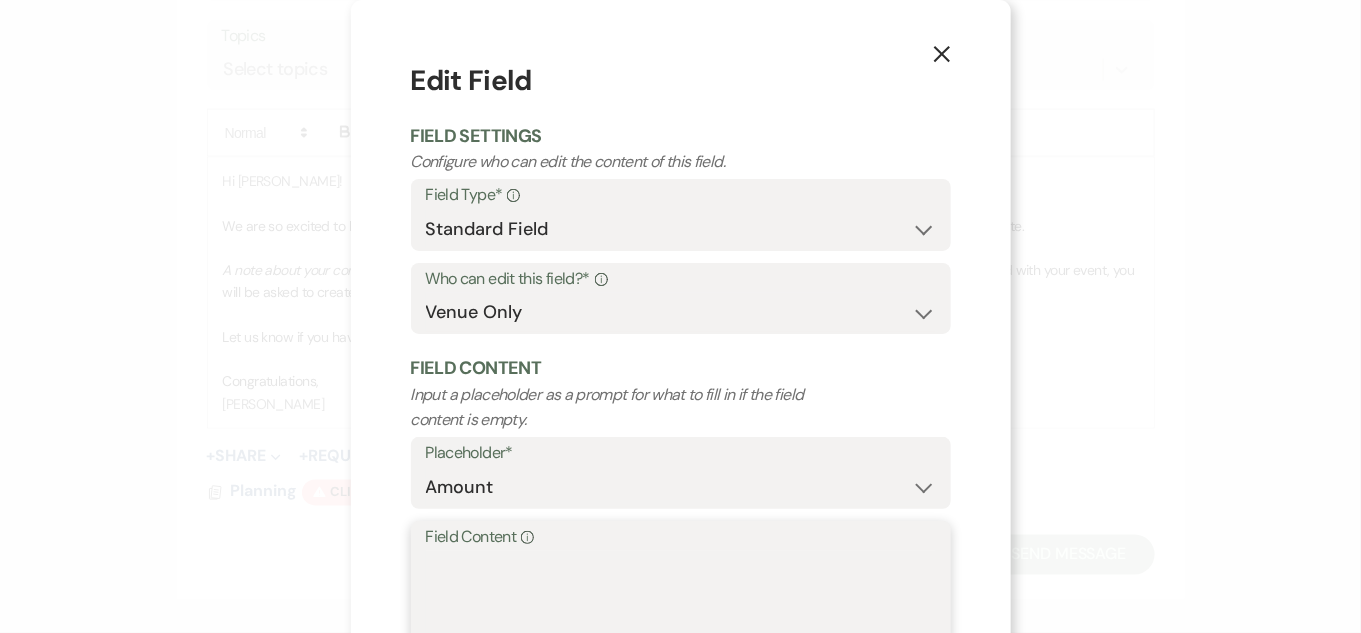 click on "Field Content Info" at bounding box center (681, 601) 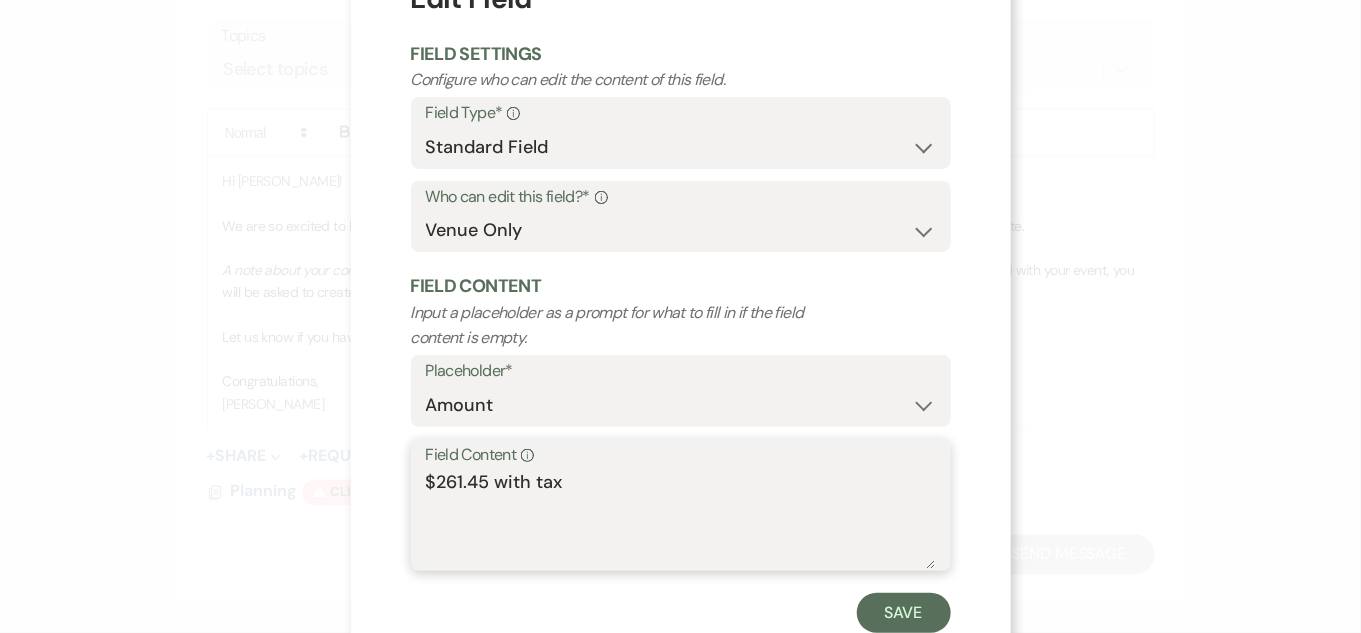 scroll, scrollTop: 141, scrollLeft: 0, axis: vertical 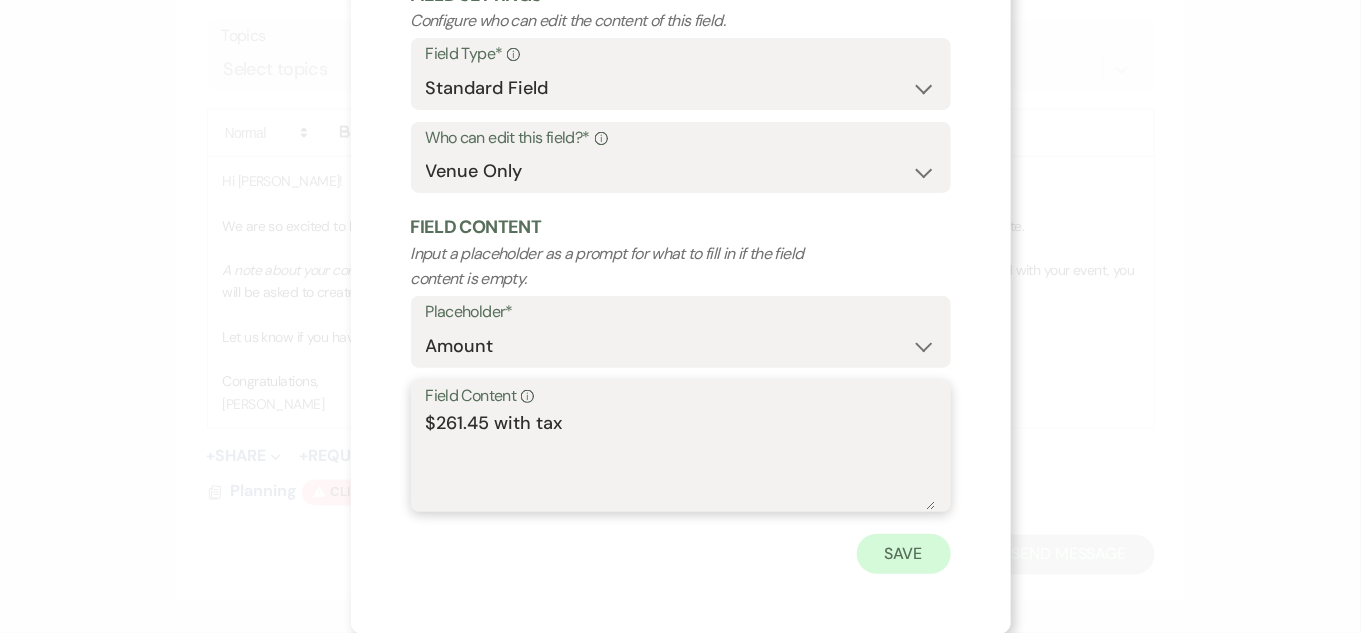 type on "$261.45 with tax" 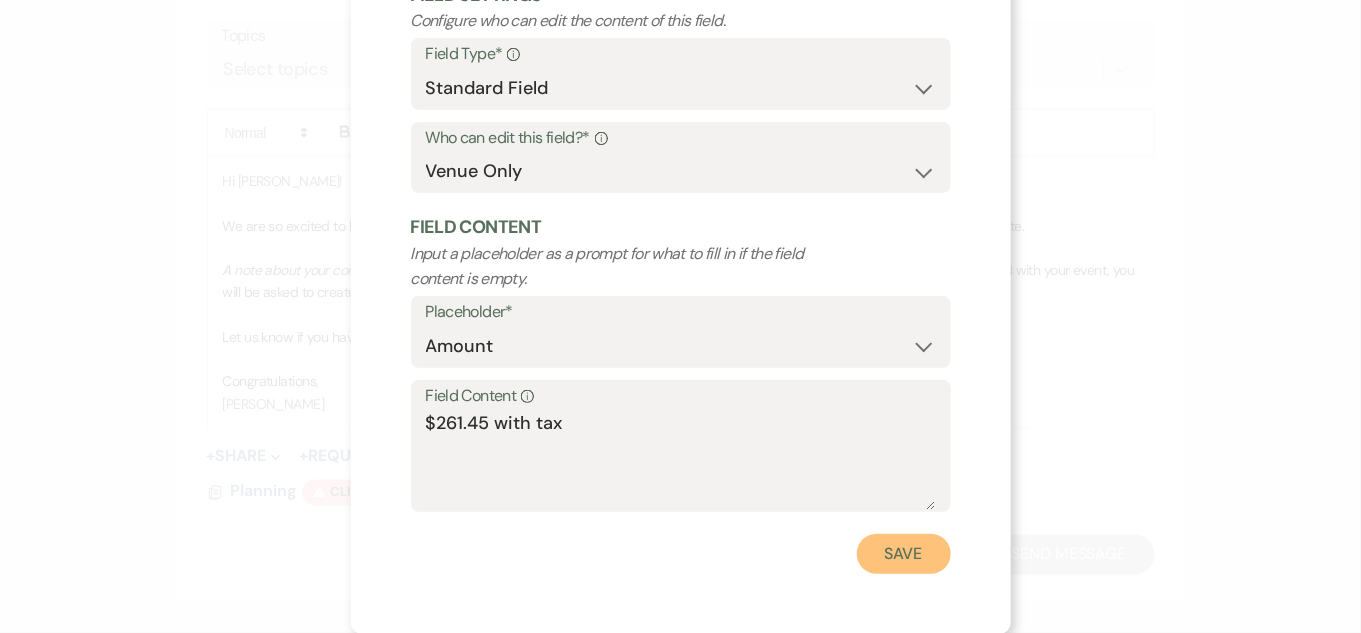 click on "Save" at bounding box center [904, 554] 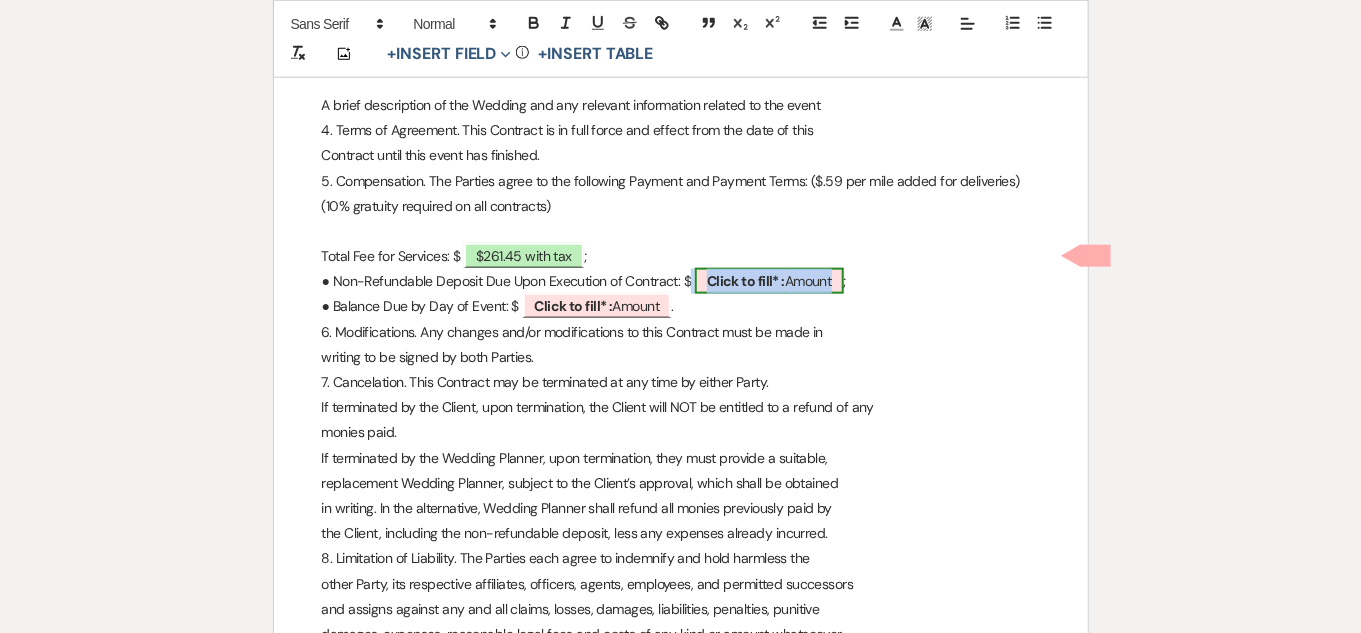 click on "Click to fill* :" at bounding box center [746, 281] 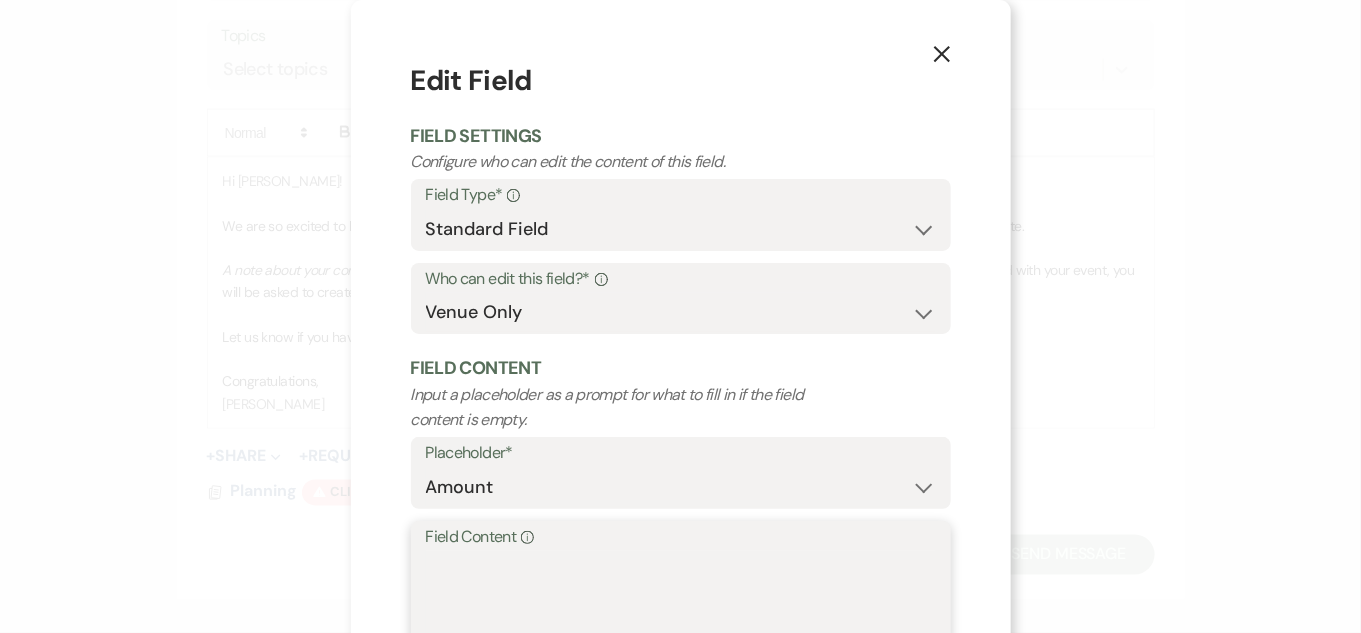 click on "Field Content Info" at bounding box center (681, 601) 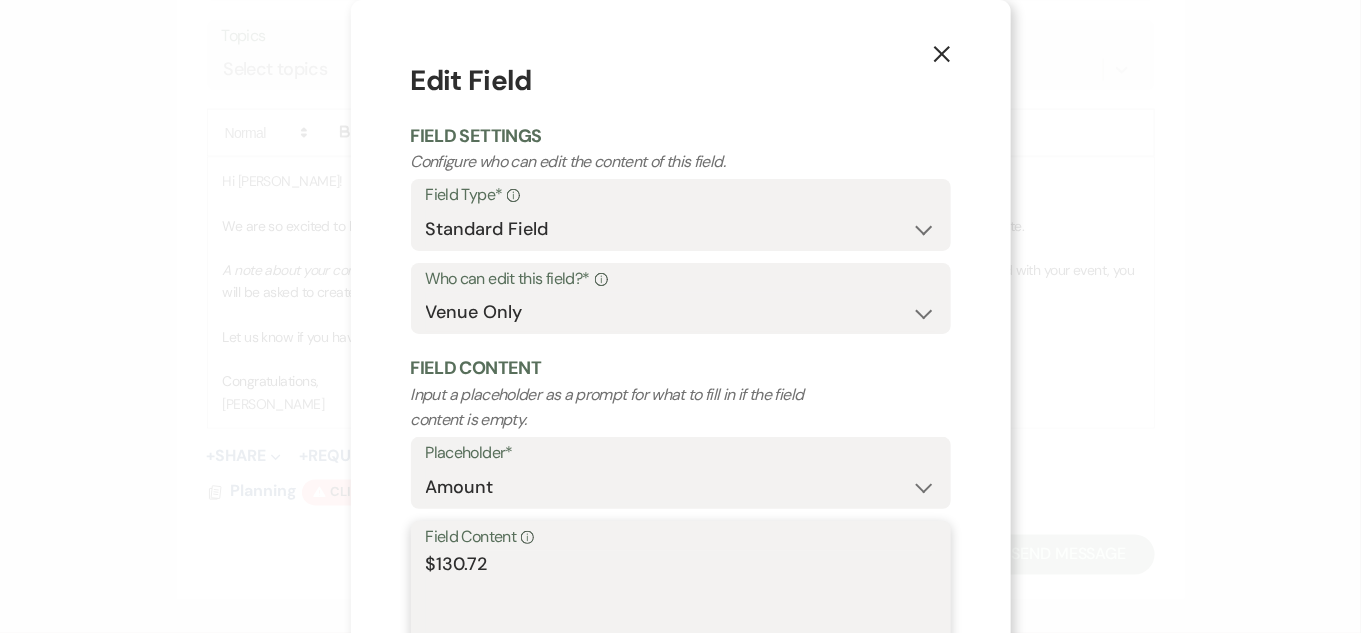 scroll, scrollTop: 141, scrollLeft: 0, axis: vertical 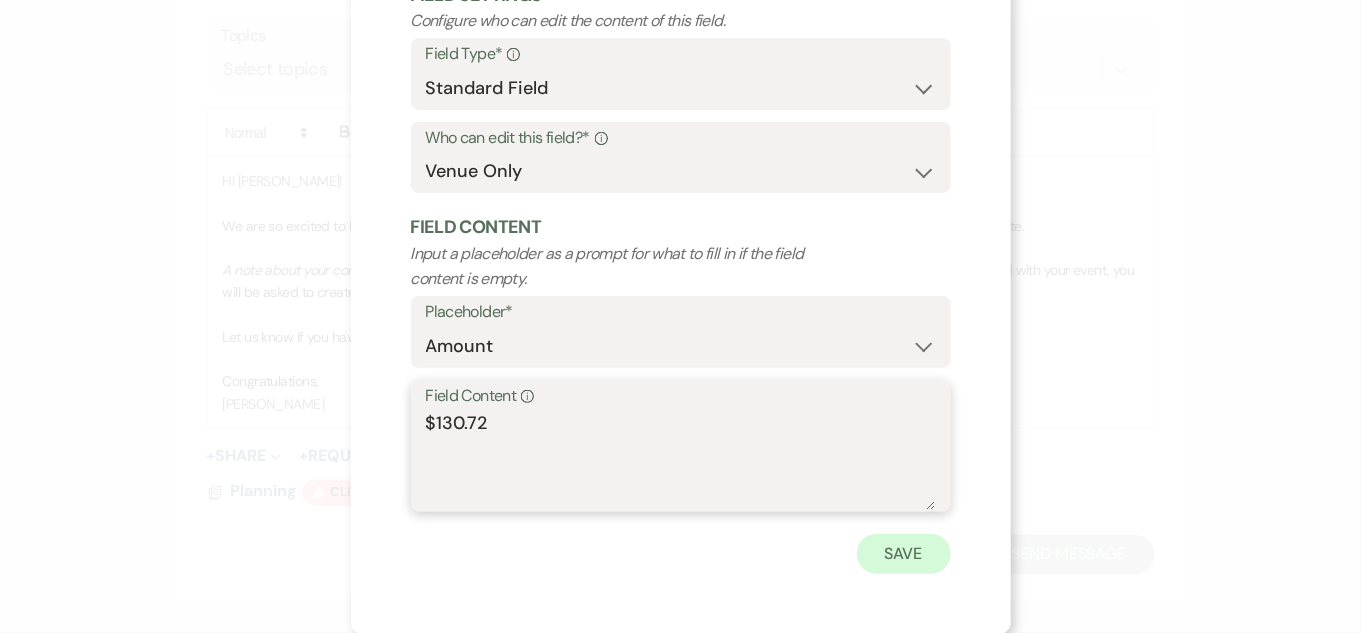 type on "$130.72" 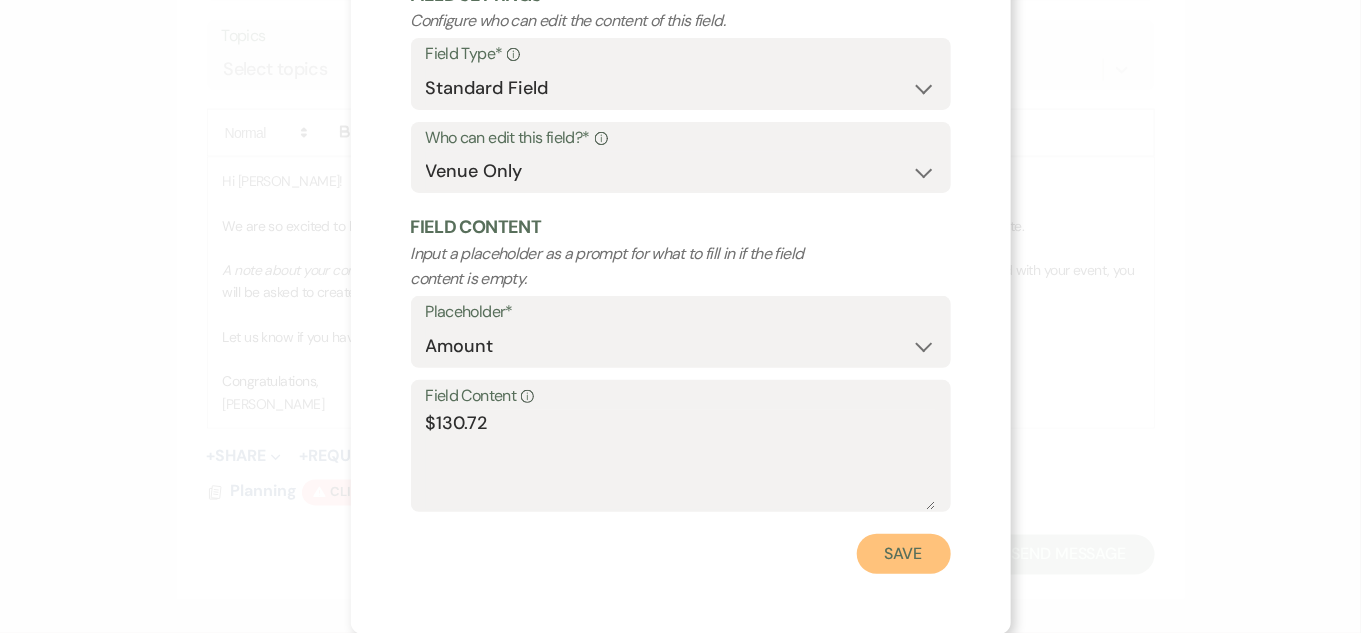 click on "Save" at bounding box center (904, 554) 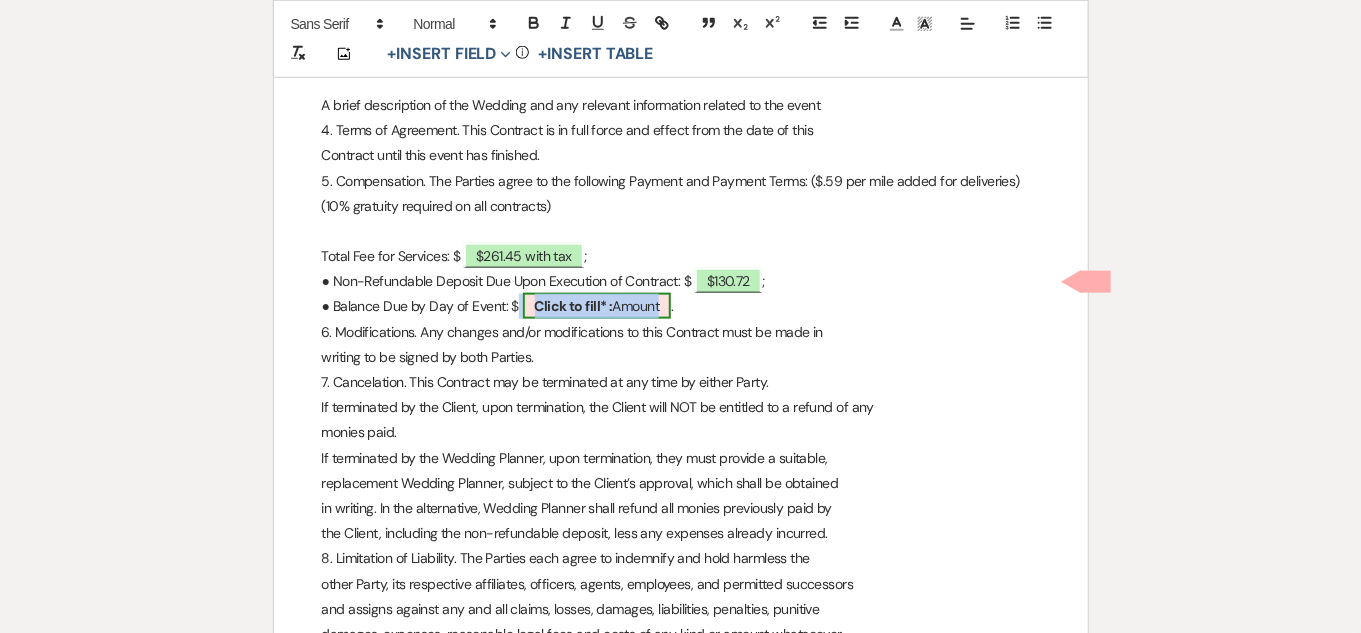 click on "Click to fill* :" at bounding box center [574, 306] 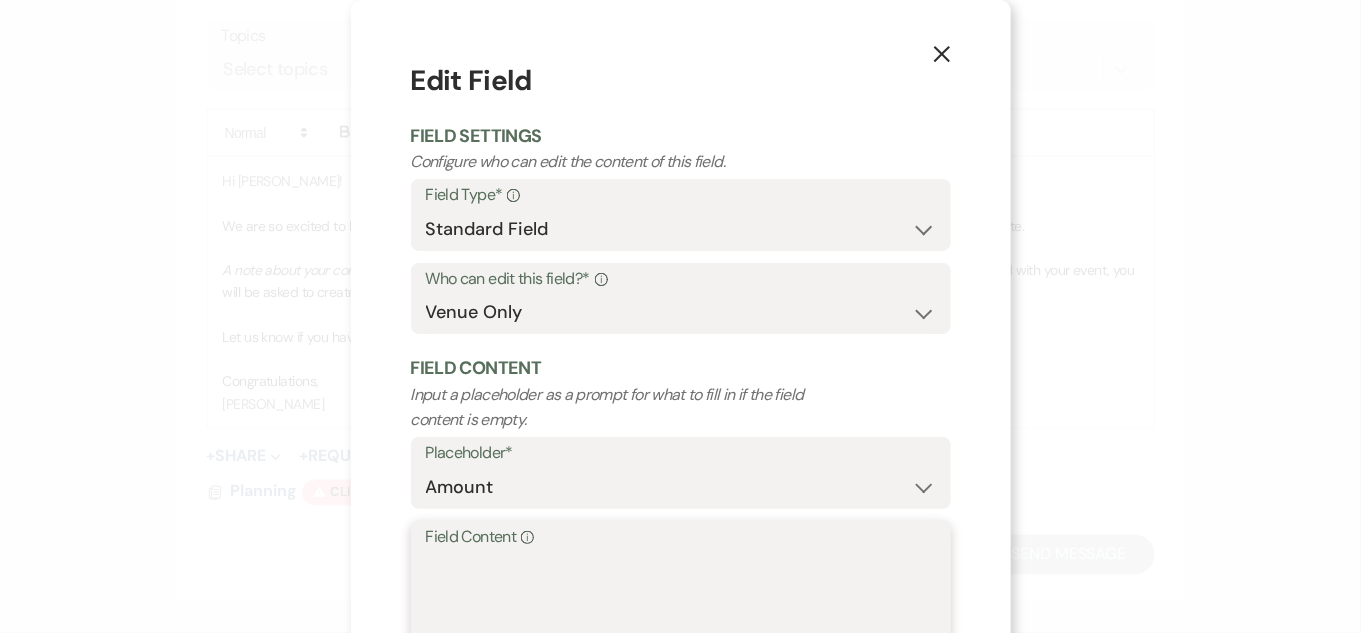 click on "Field Content Info" at bounding box center [681, 601] 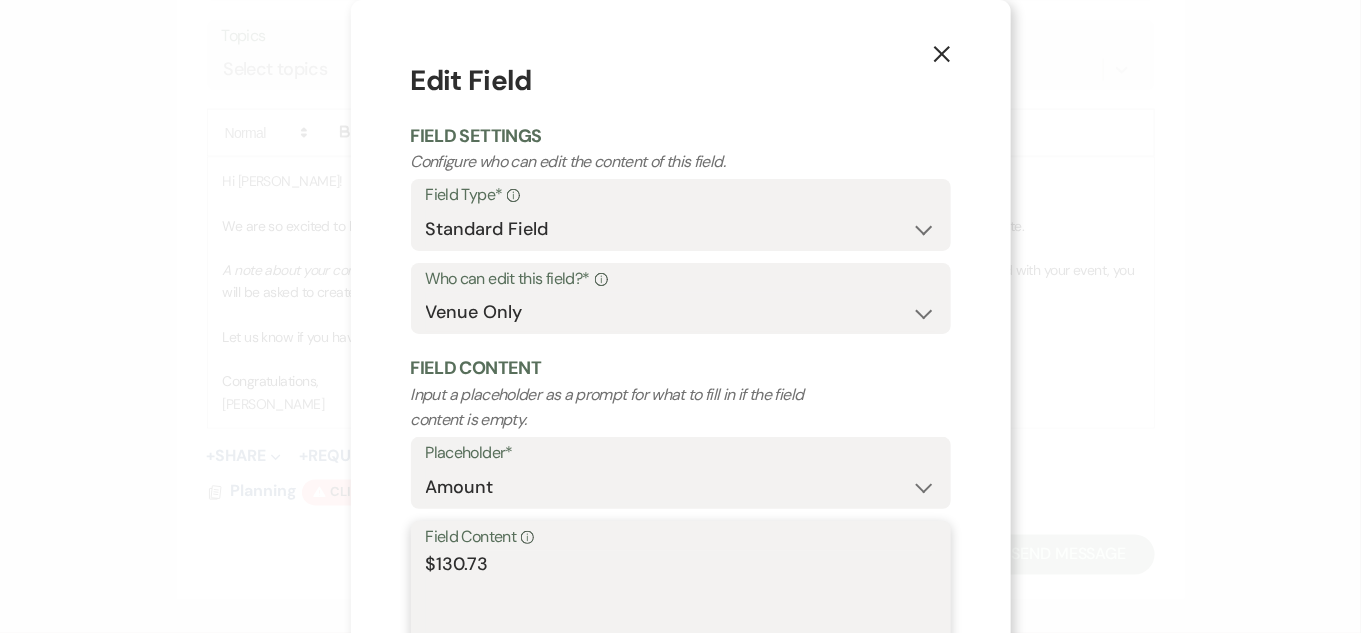 scroll, scrollTop: 141, scrollLeft: 0, axis: vertical 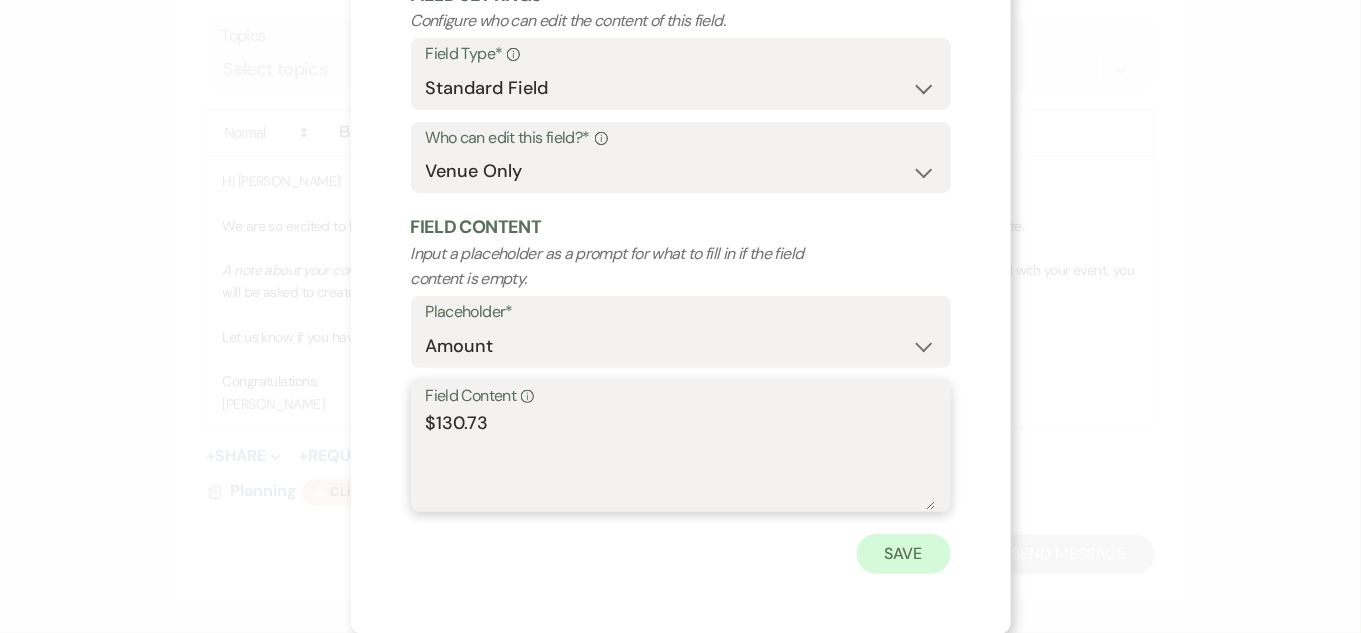 type on "$130.73" 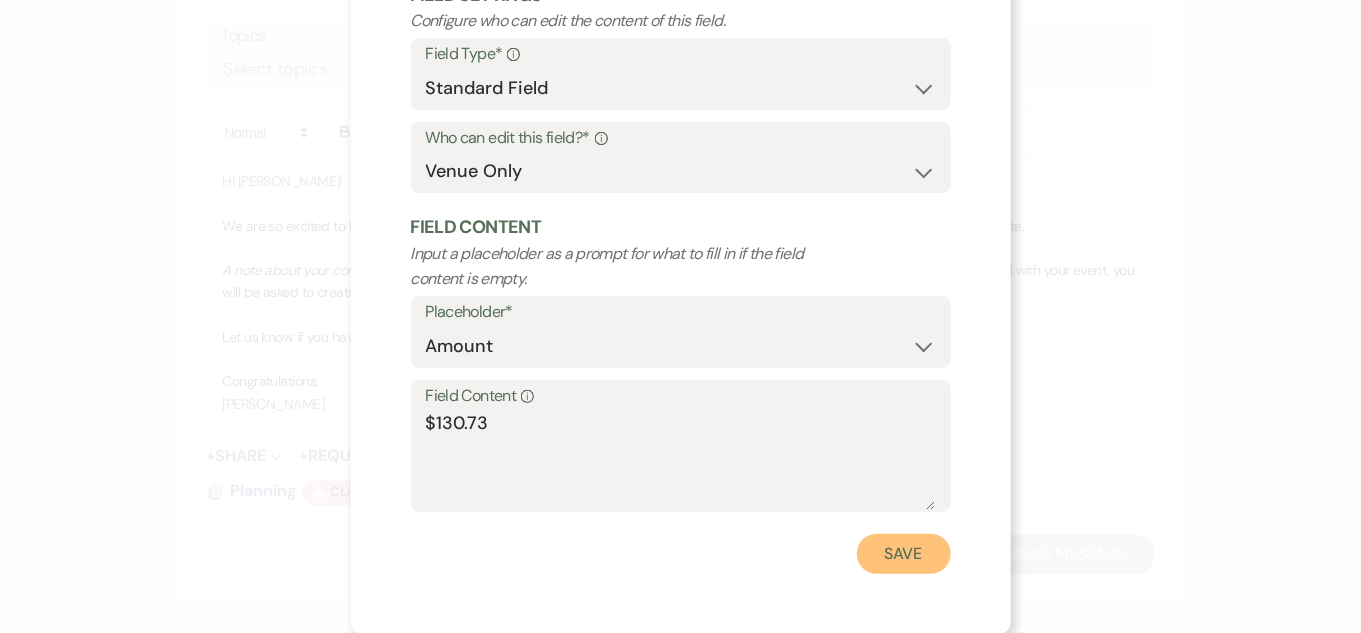 click on "Save" at bounding box center [904, 554] 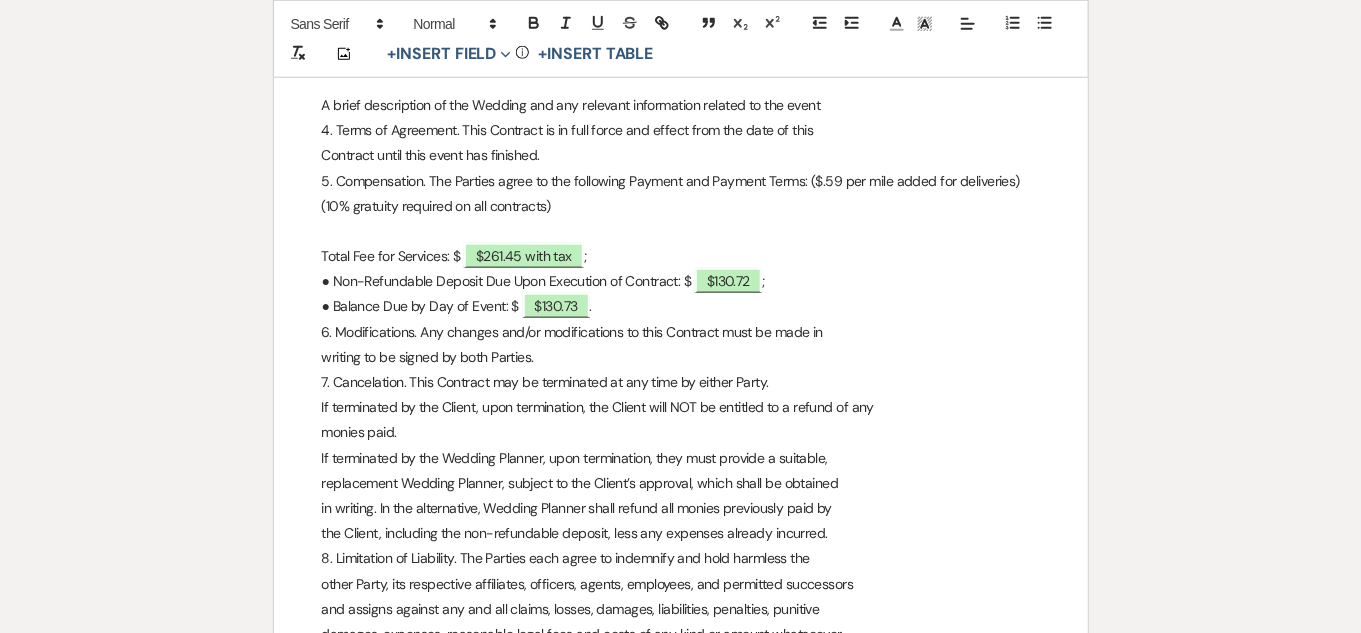 click on "Printer  Print                                                                                                                                                                                                                                                                                               Add Photo +  Insert Field Expand Standard Field Smart Field Signature Field Initial Field Info +  Insert Table Wedding Planner Contract This Wedding Planner Contract (hereinafter referred to as the “Contract”) is entered into as of
7\16\2025
and between  ﻿
[PERSON_NAME]
﻿  , with a mailing address of  ﻿ Address ﻿   (hereinafter referred to as the "Client"), and [PERSON_NAME], (hereinafter referred to as the “Wedding Planner”), collectively referred to as the “Parties”, both of whom agree to be bound by this Contract. 1. Purpose. The client hires the Wedding Planner to provide the following wedding related services:   ﻿" at bounding box center (680, 656) 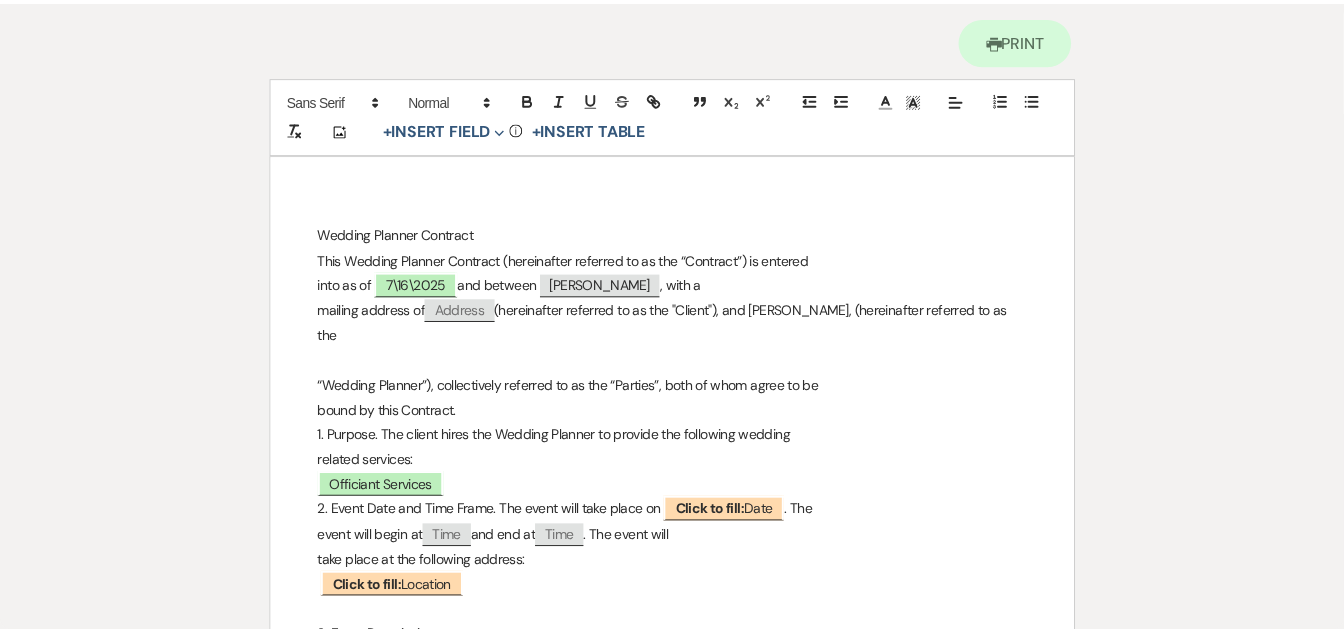 scroll, scrollTop: 0, scrollLeft: 0, axis: both 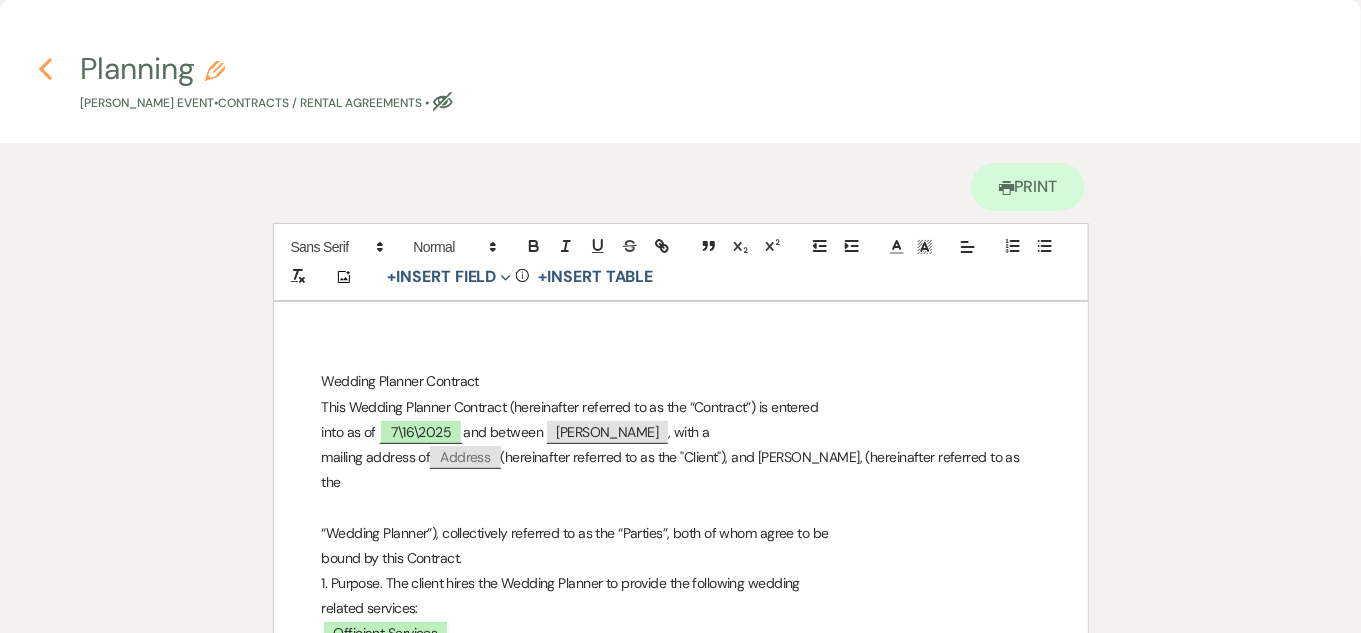 click 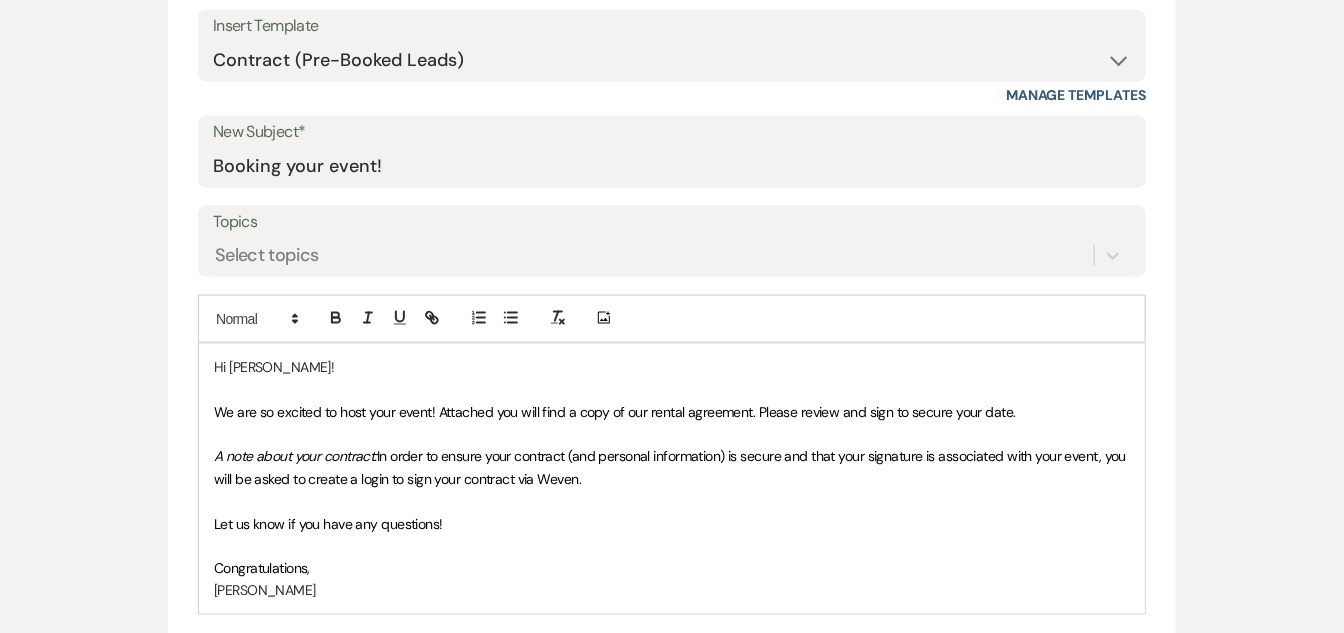 scroll, scrollTop: 874, scrollLeft: 0, axis: vertical 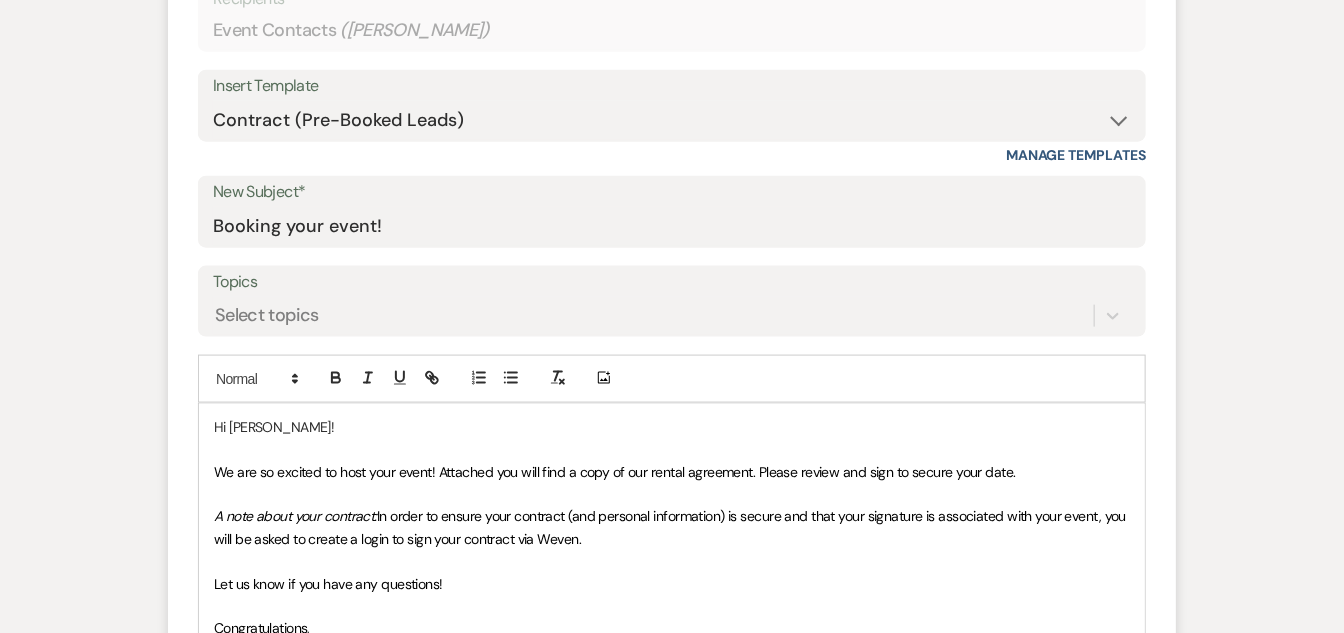 click on "We are so excited to host your event! Attached you will find a copy of our rental agreement. Please review and sign to secure your date." at bounding box center [615, 472] 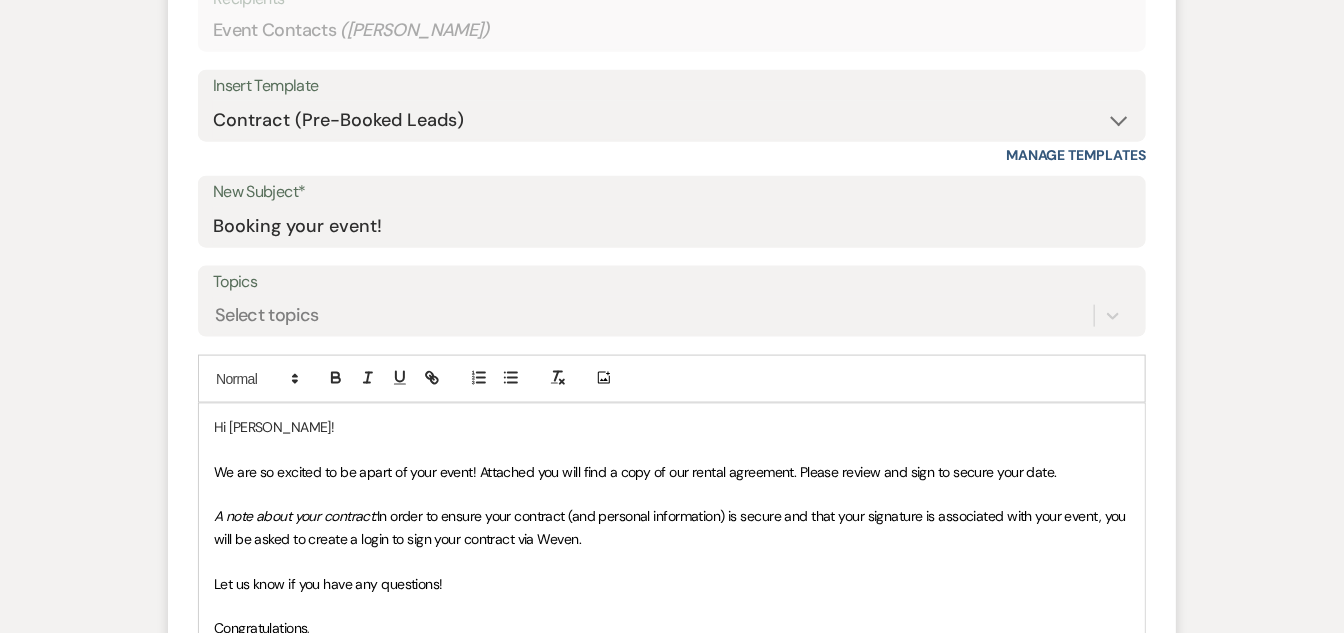 click on "We are so excited to be apart of your event! Attached you will find a copy of our rental agreement. Please review and sign to secure your date." at bounding box center (635, 472) 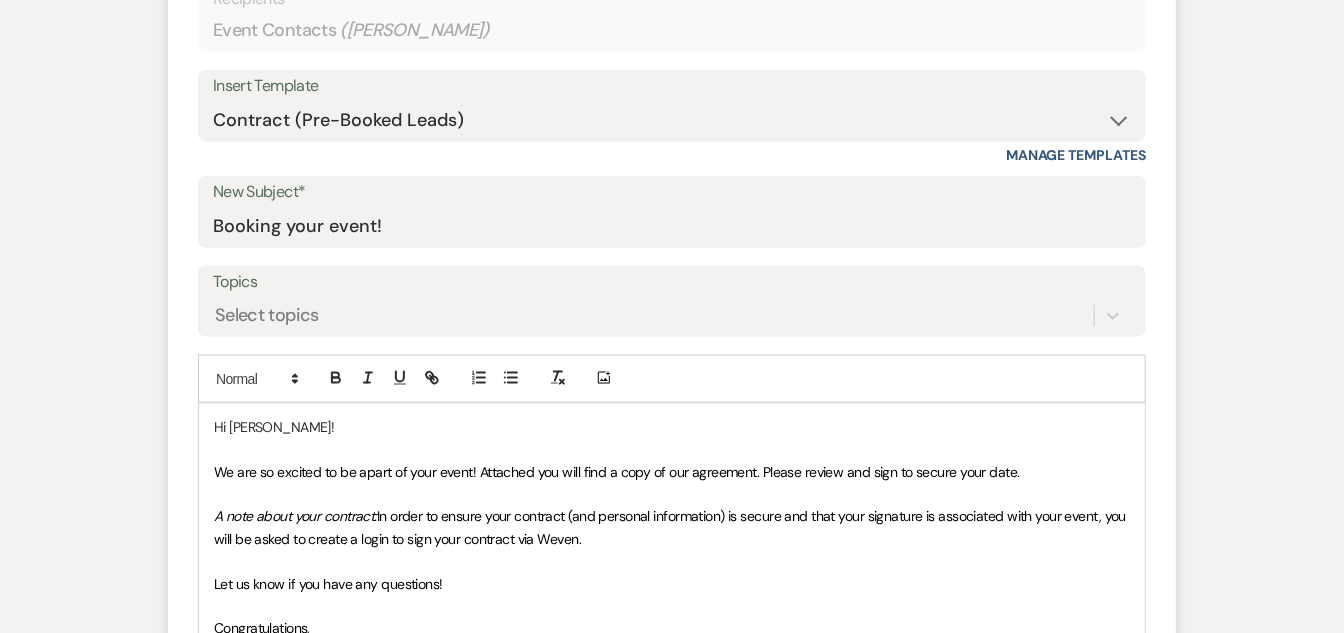 click on "A note about your contract:  In order to ensure your contract (and personal information) is secure and that your signature is associated with your event, you will be asked to create a login to sign your contract via Weven." at bounding box center (672, 527) 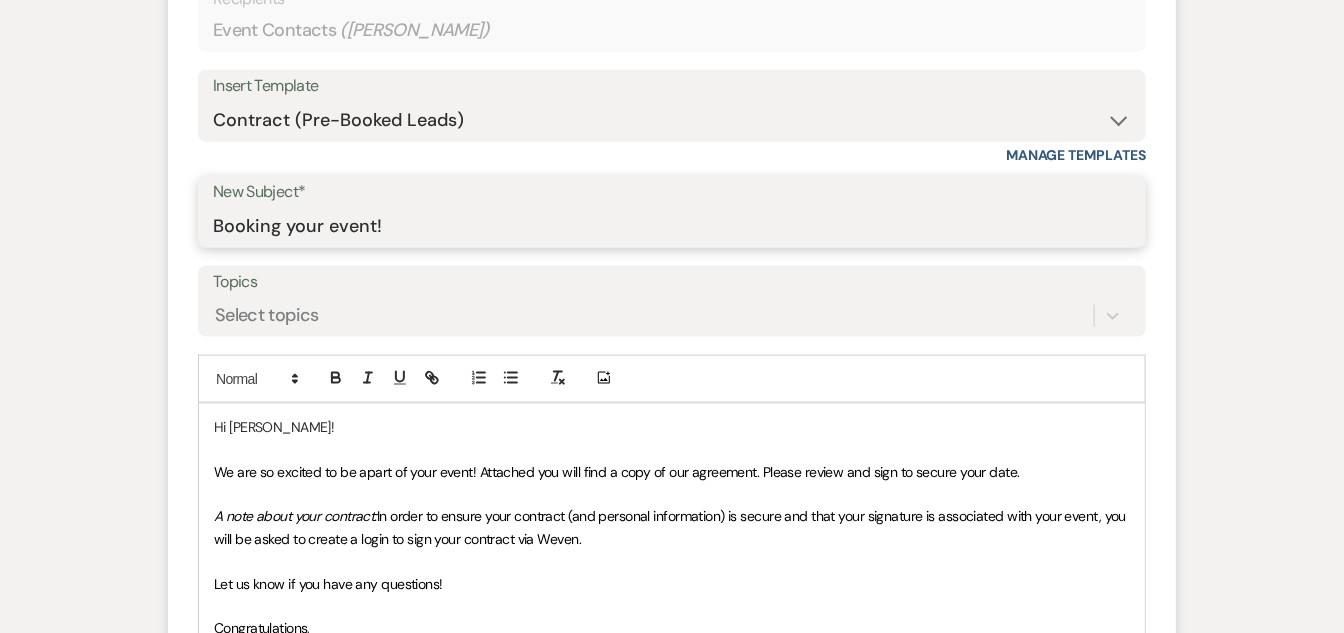 click on "Booking your event!" at bounding box center (672, 226) 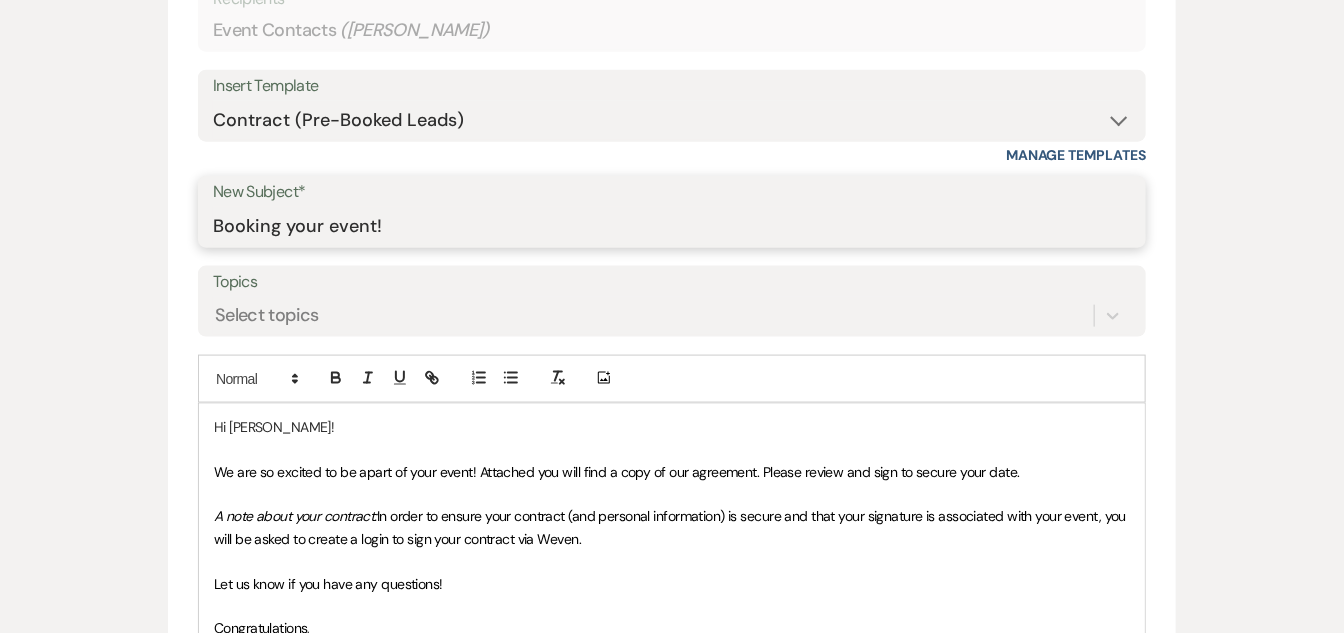 drag, startPoint x: 110, startPoint y: 174, endPoint x: -56, endPoint y: 180, distance: 166.1084 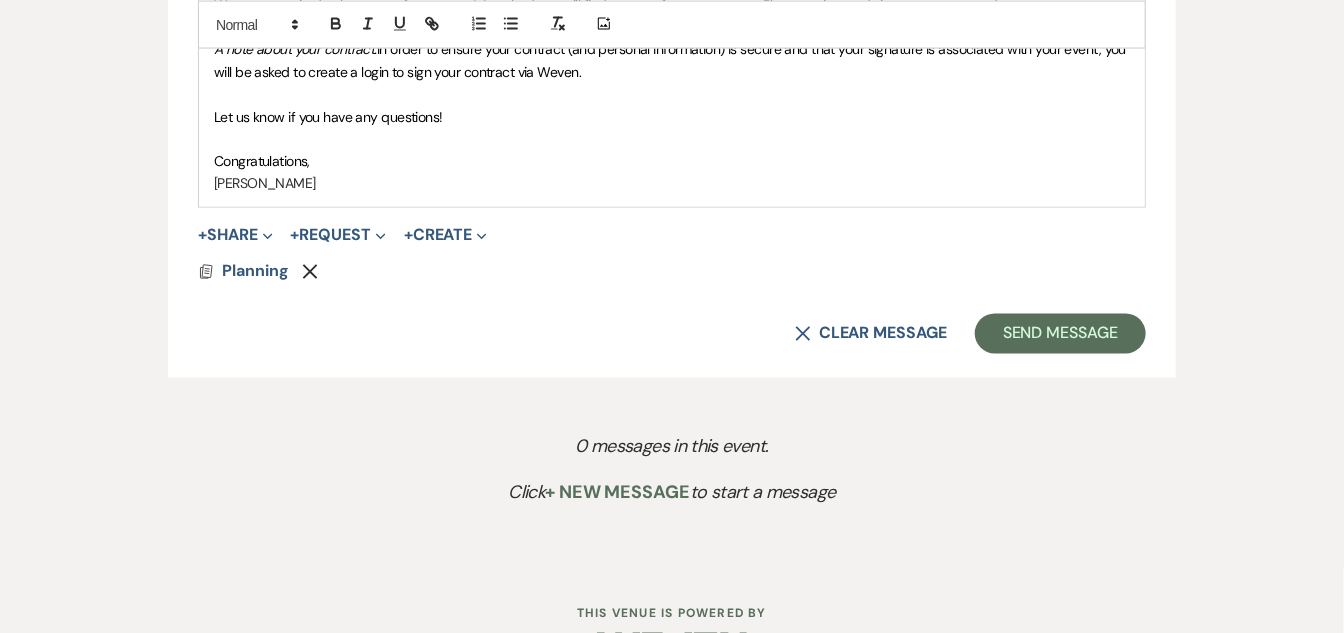 scroll, scrollTop: 1336, scrollLeft: 0, axis: vertical 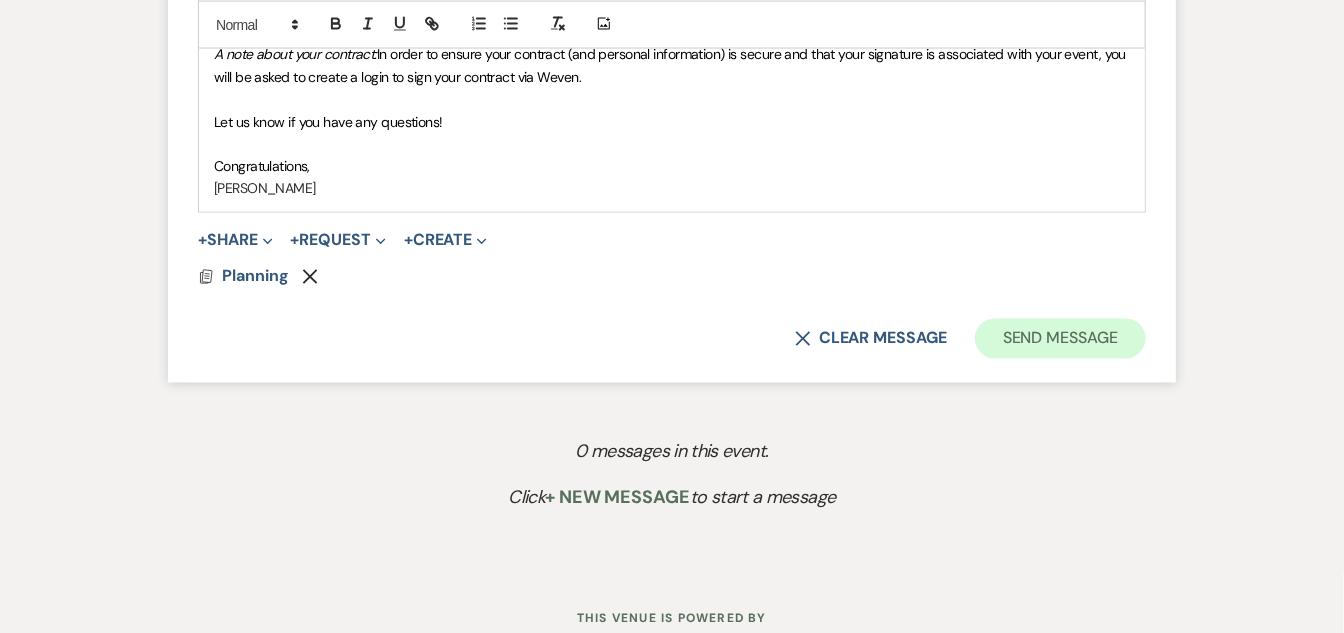 type on "Officiant Services" 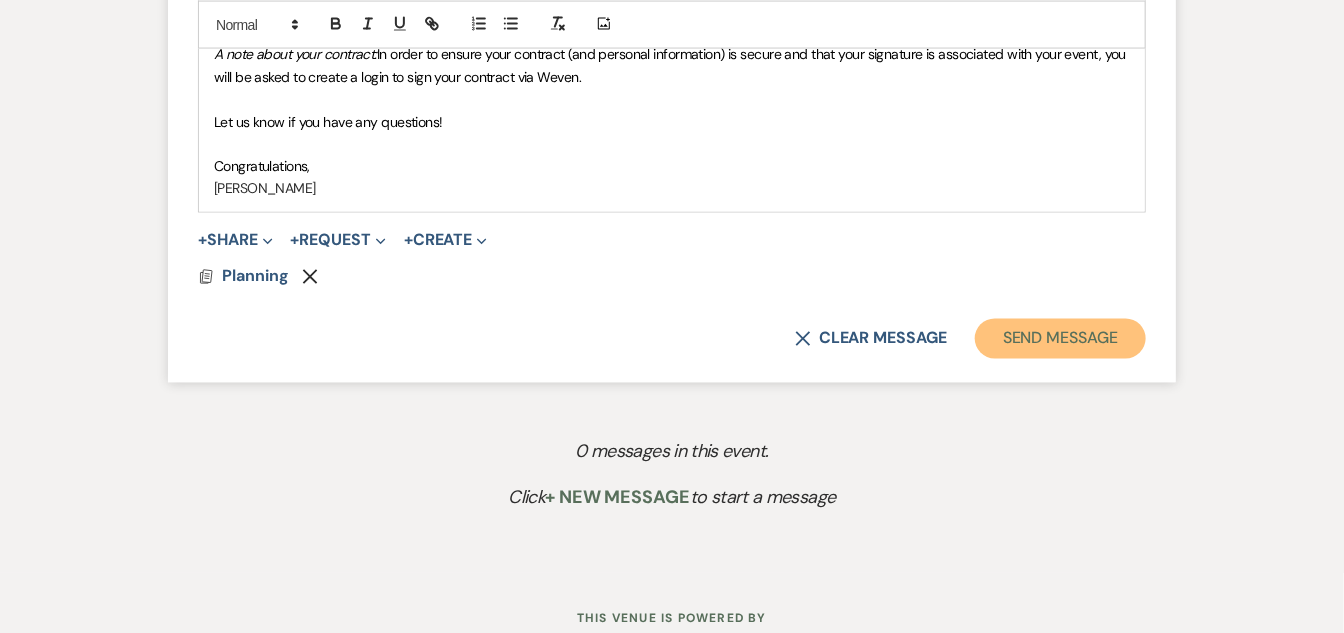 click on "Send Message" at bounding box center (1060, 339) 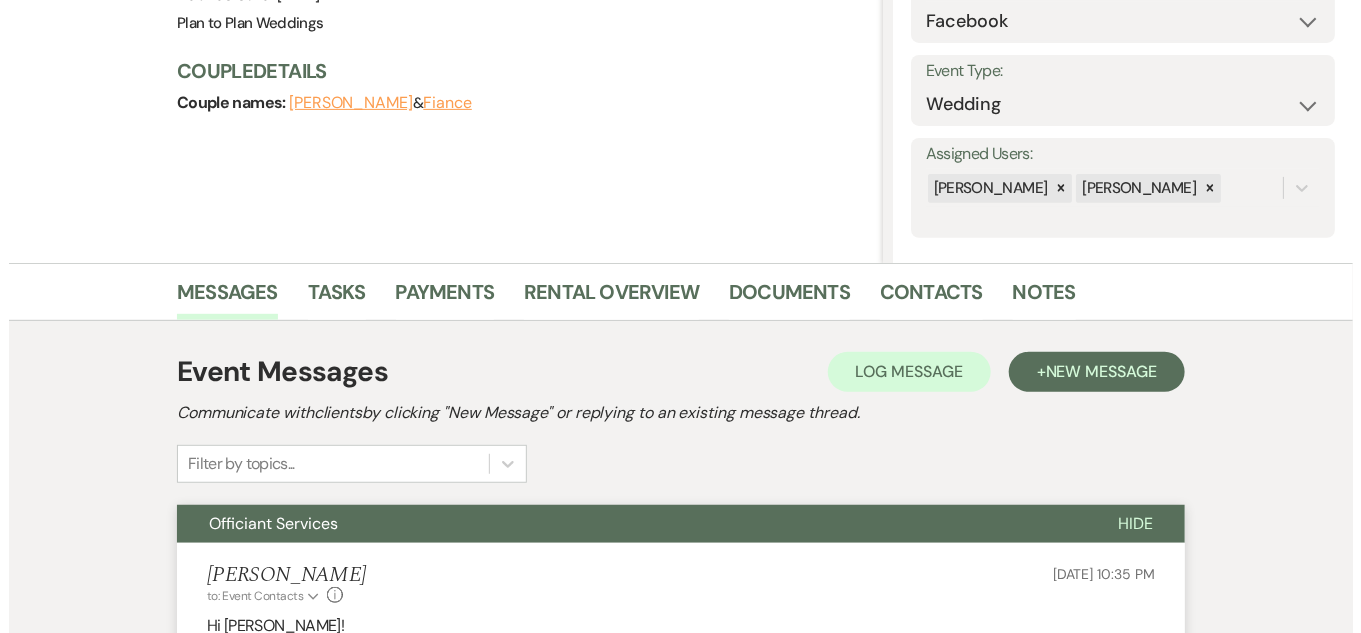 scroll, scrollTop: 0, scrollLeft: 0, axis: both 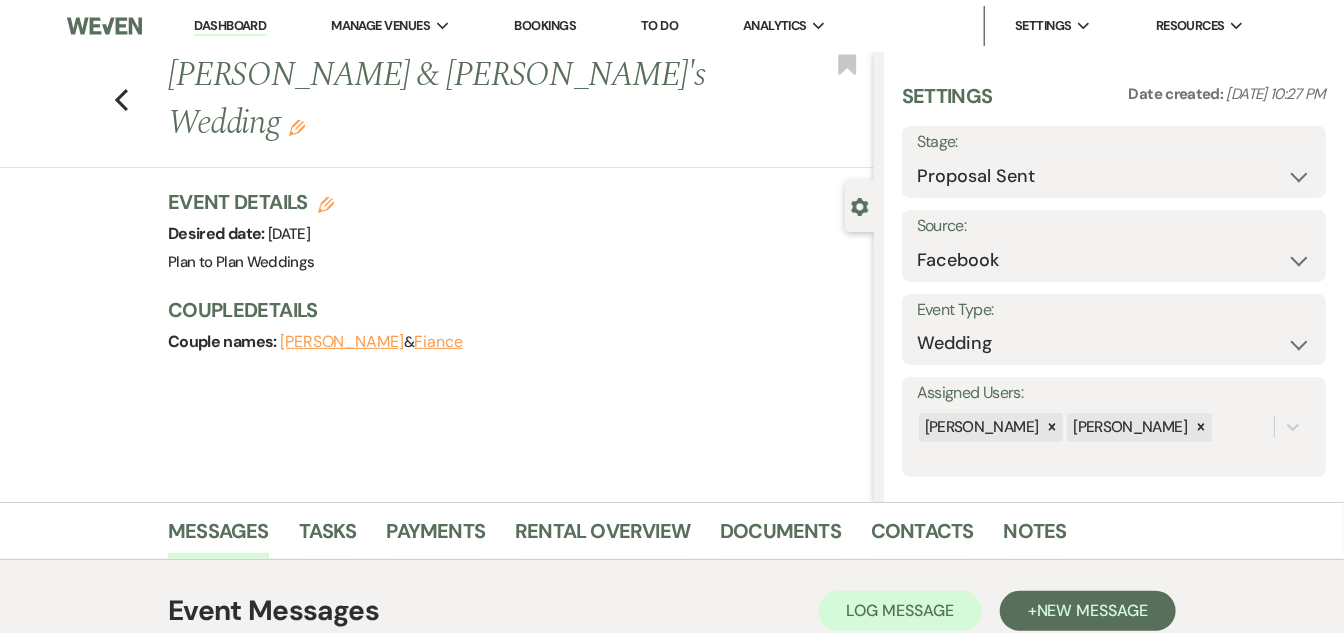 click on "[PERSON_NAME]" at bounding box center (342, 342) 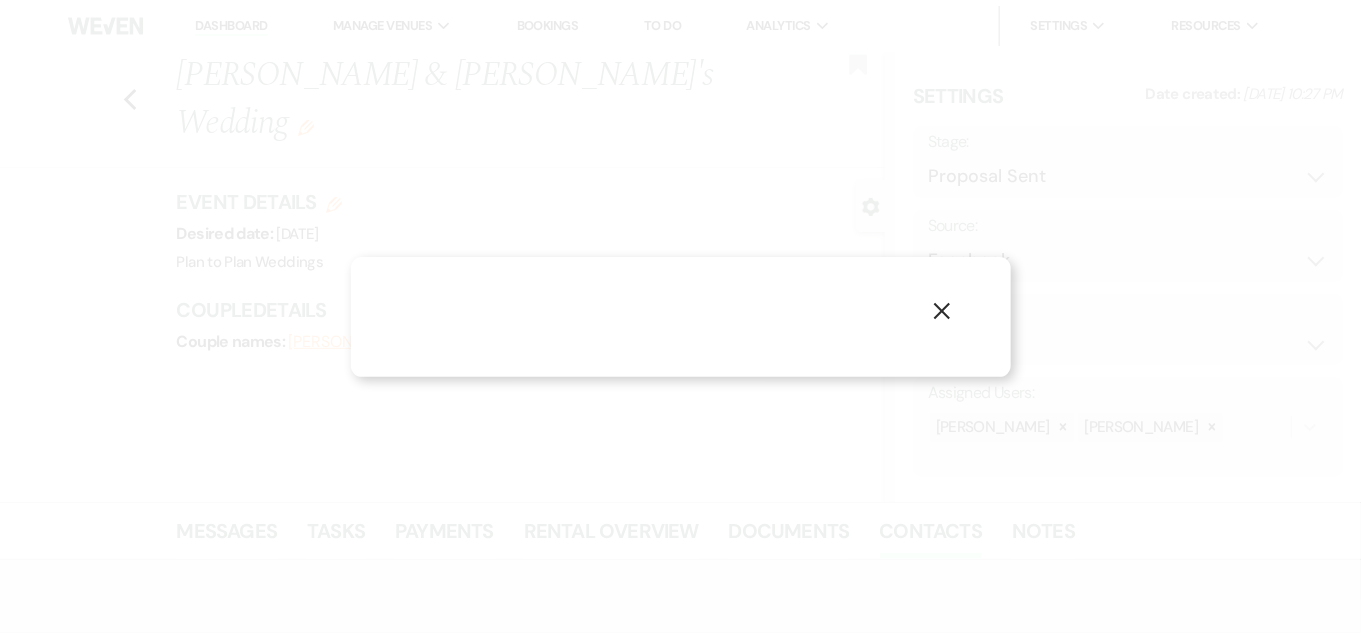 select on "1" 